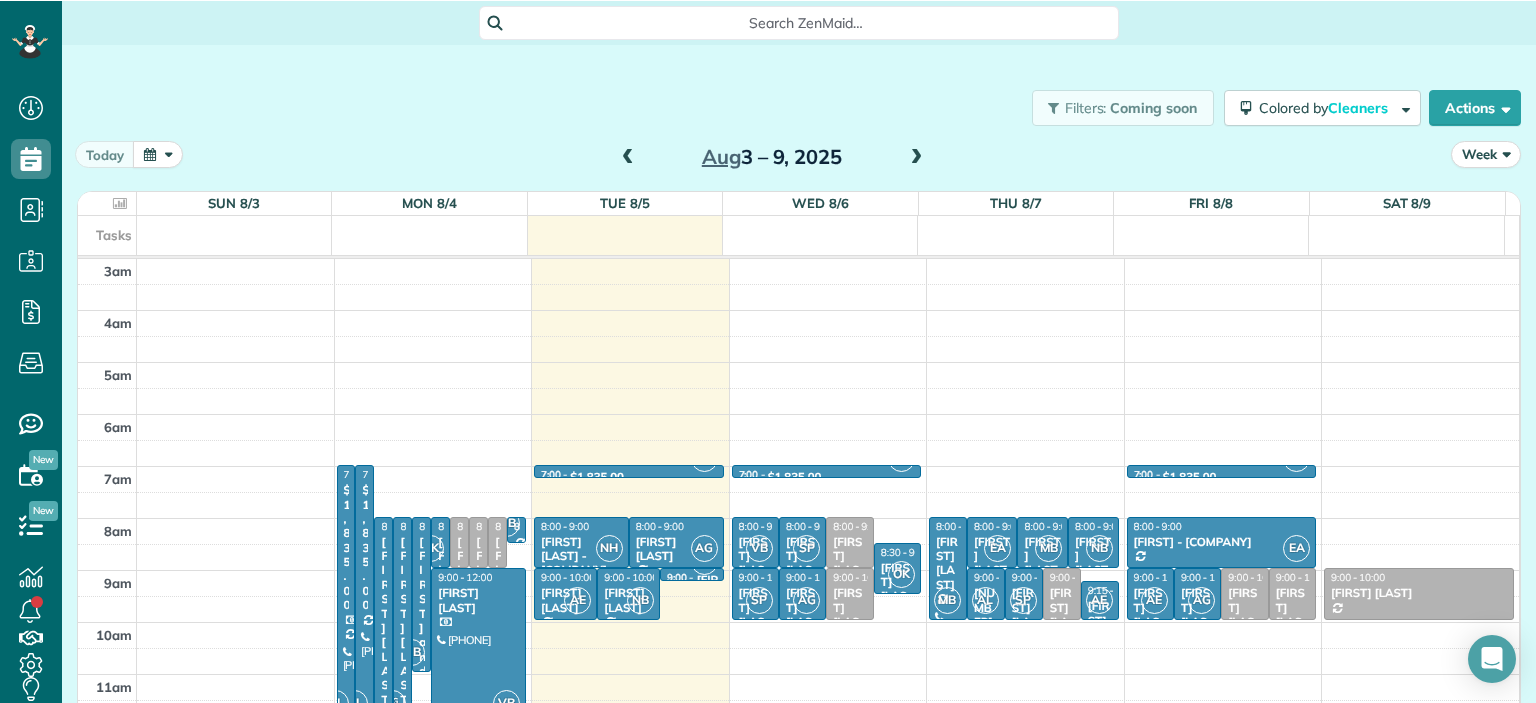 scroll, scrollTop: 0, scrollLeft: 0, axis: both 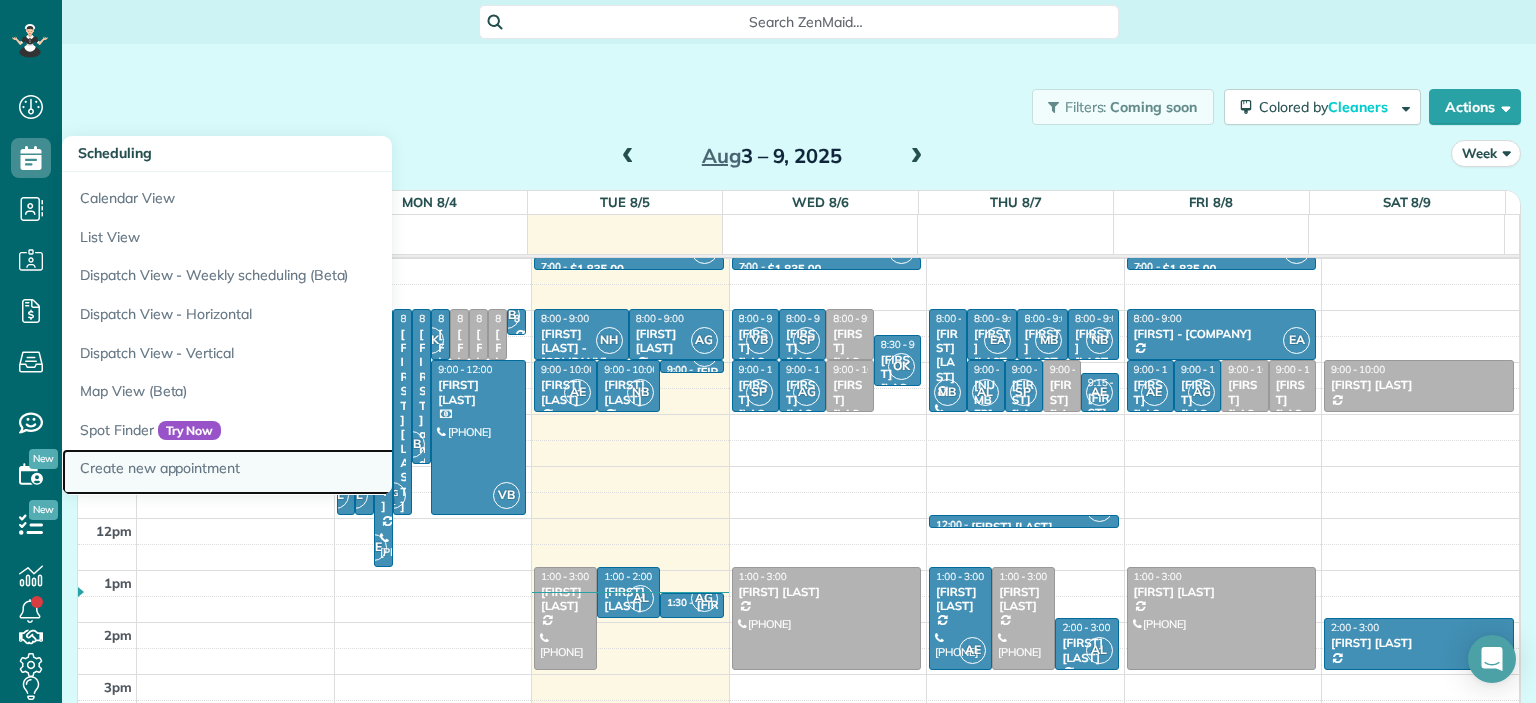 click on "Create new appointment" at bounding box center [312, 472] 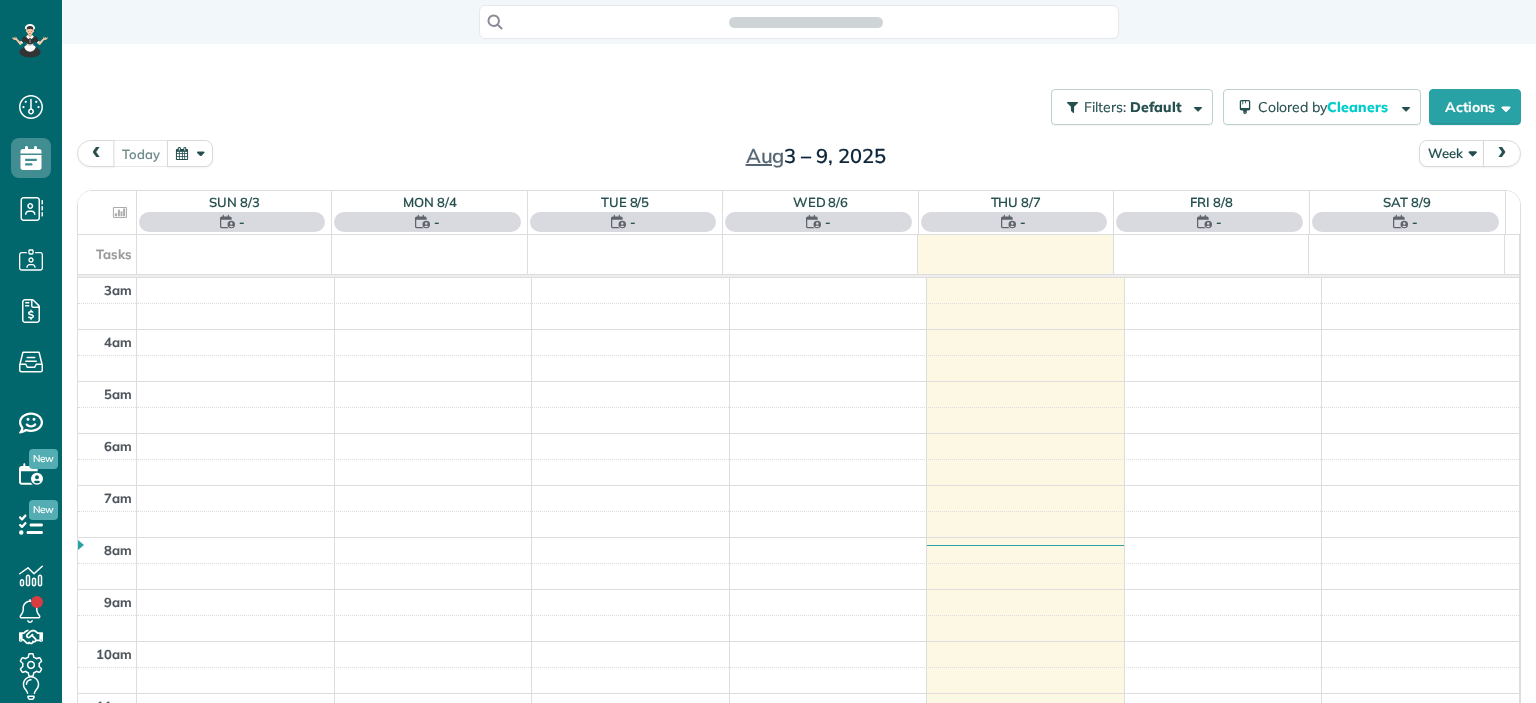 scroll, scrollTop: 0, scrollLeft: 0, axis: both 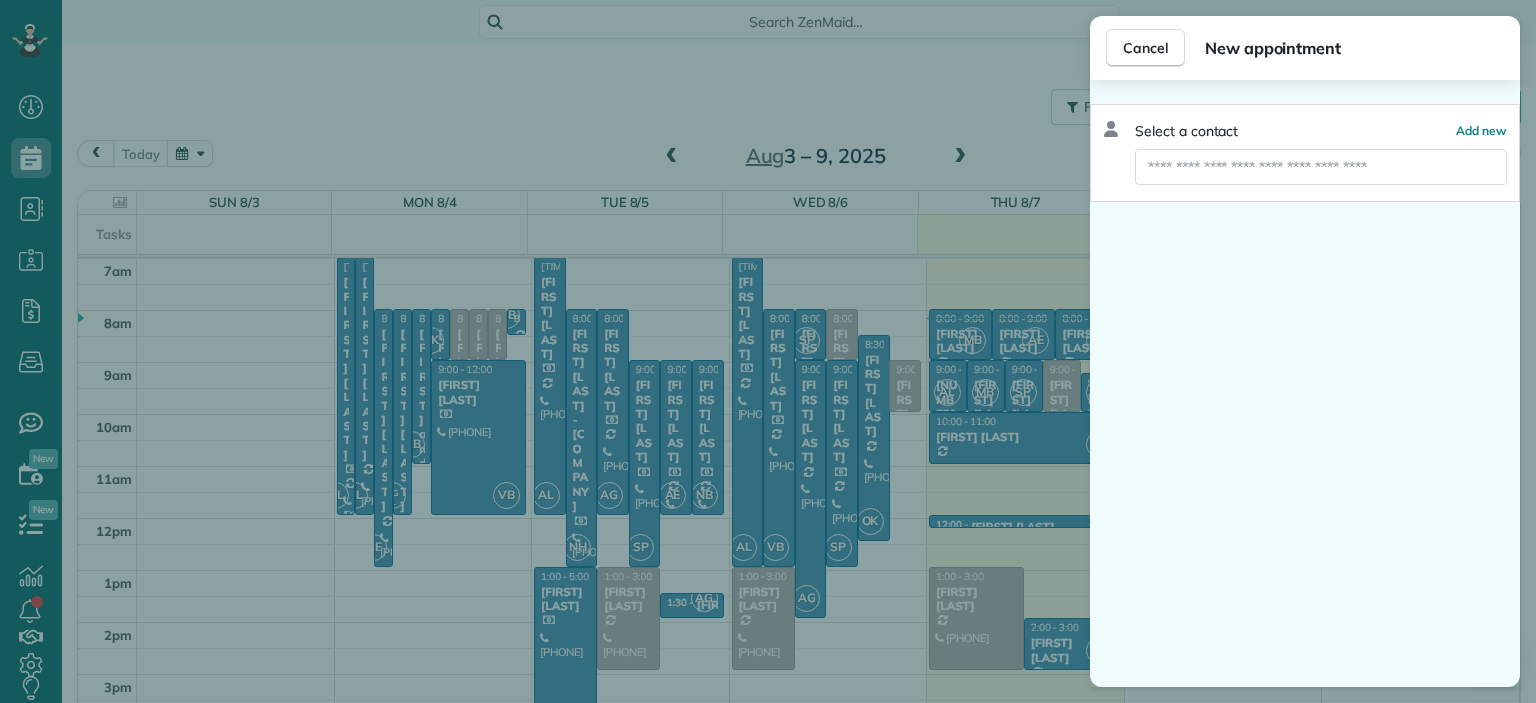 click at bounding box center (1321, 167) 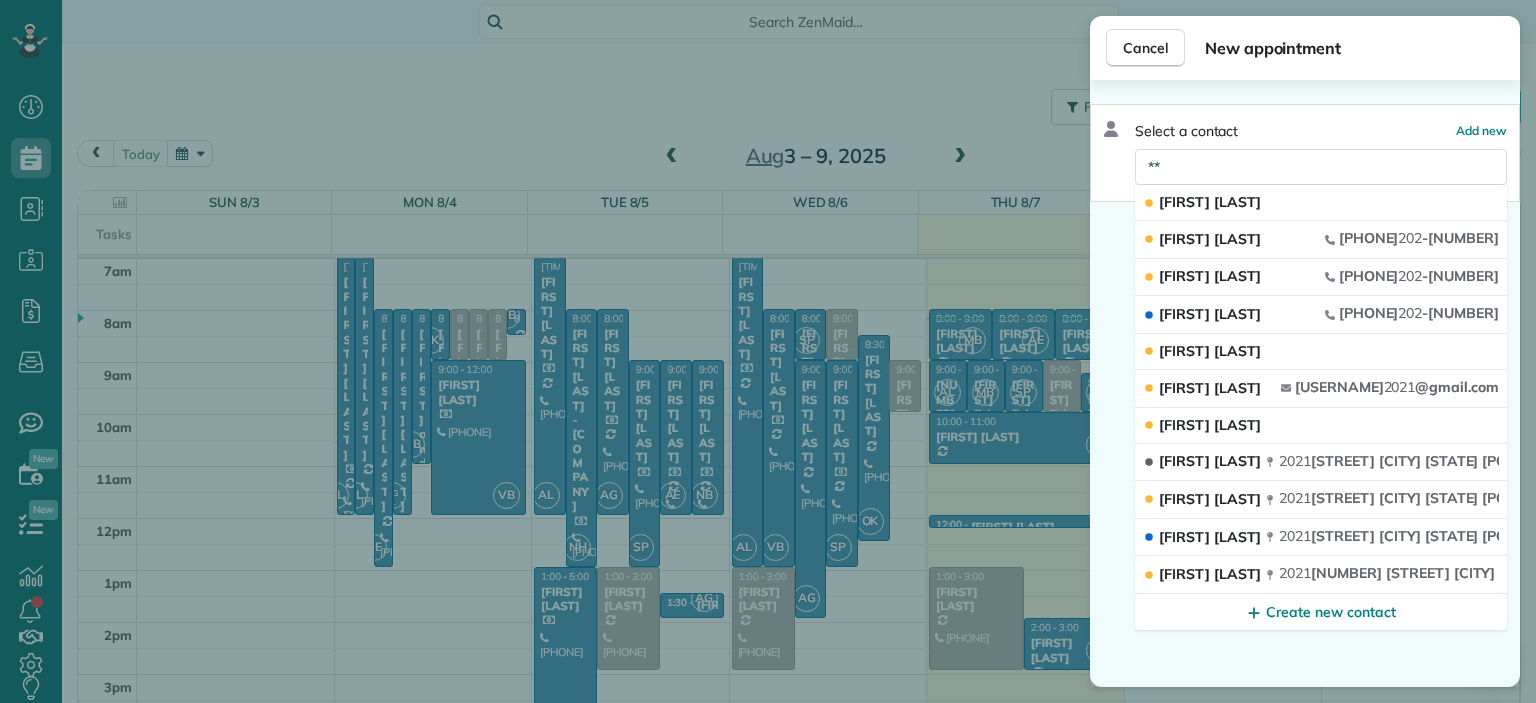 type on "*" 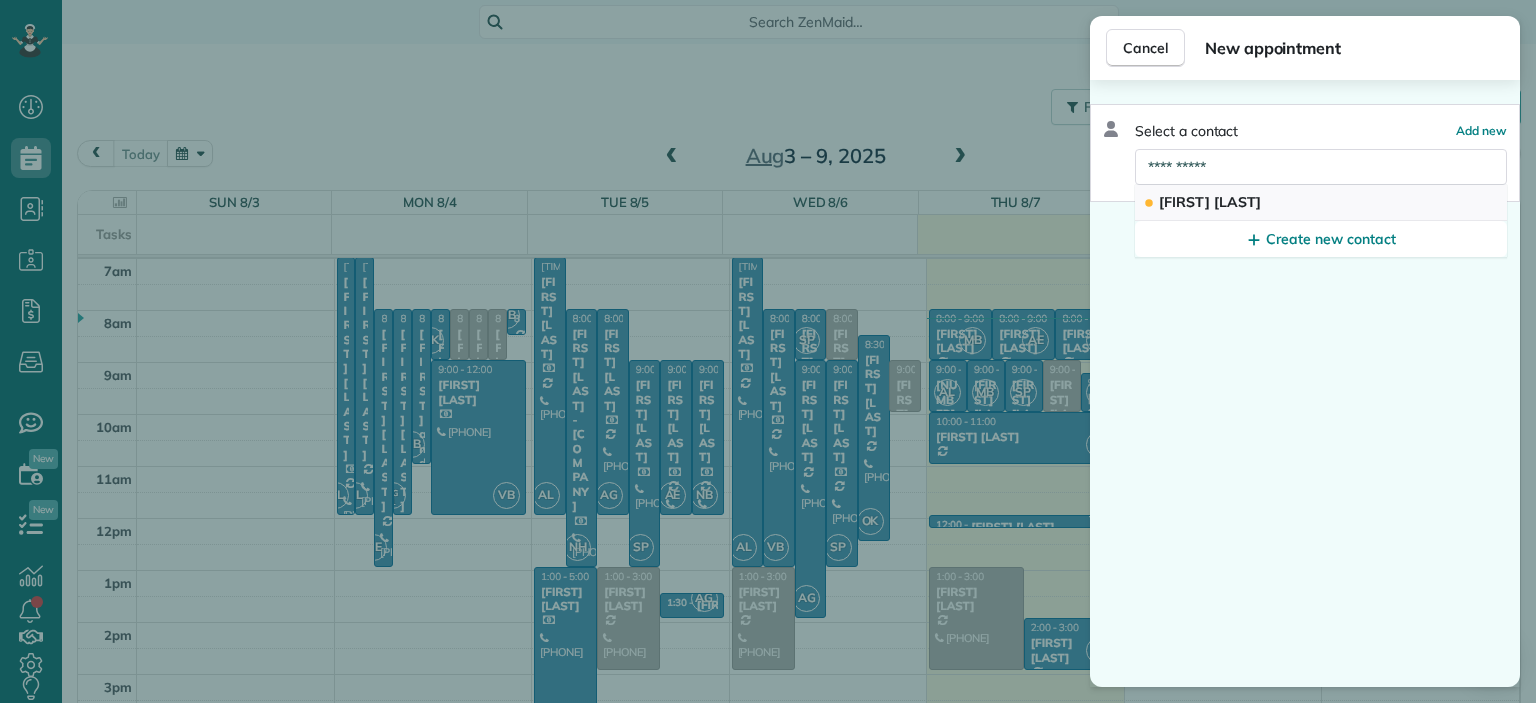 type on "**********" 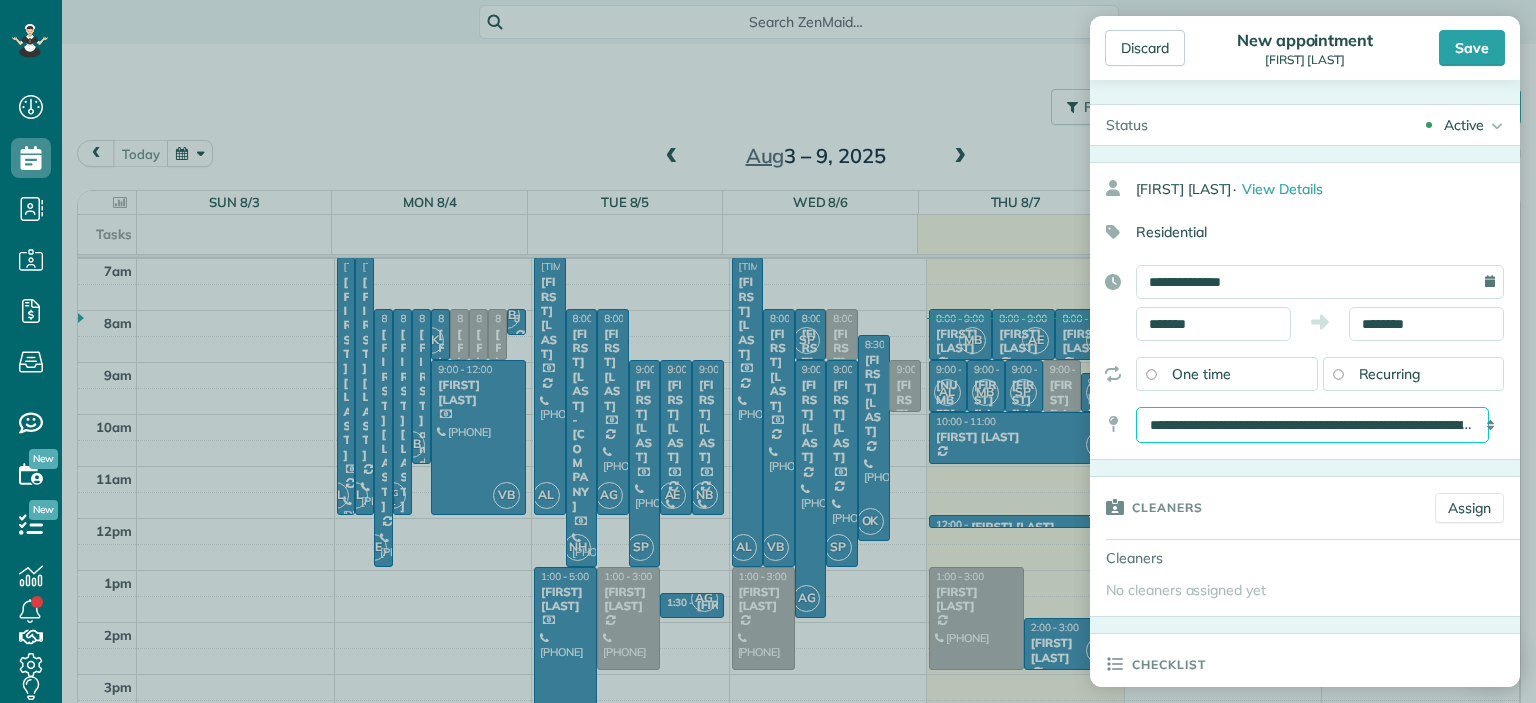 click on "**********" at bounding box center [1312, 425] 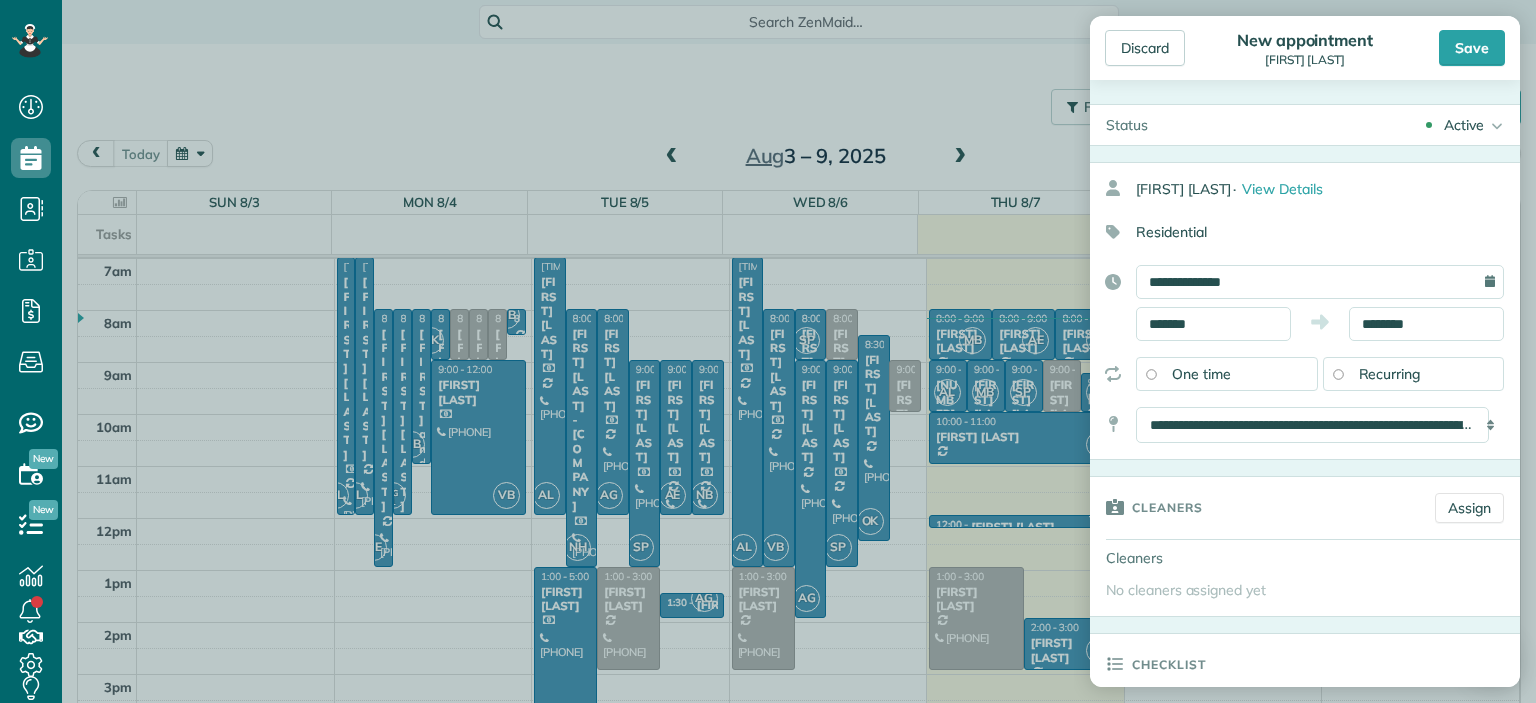 click on "**********" at bounding box center [1305, 311] 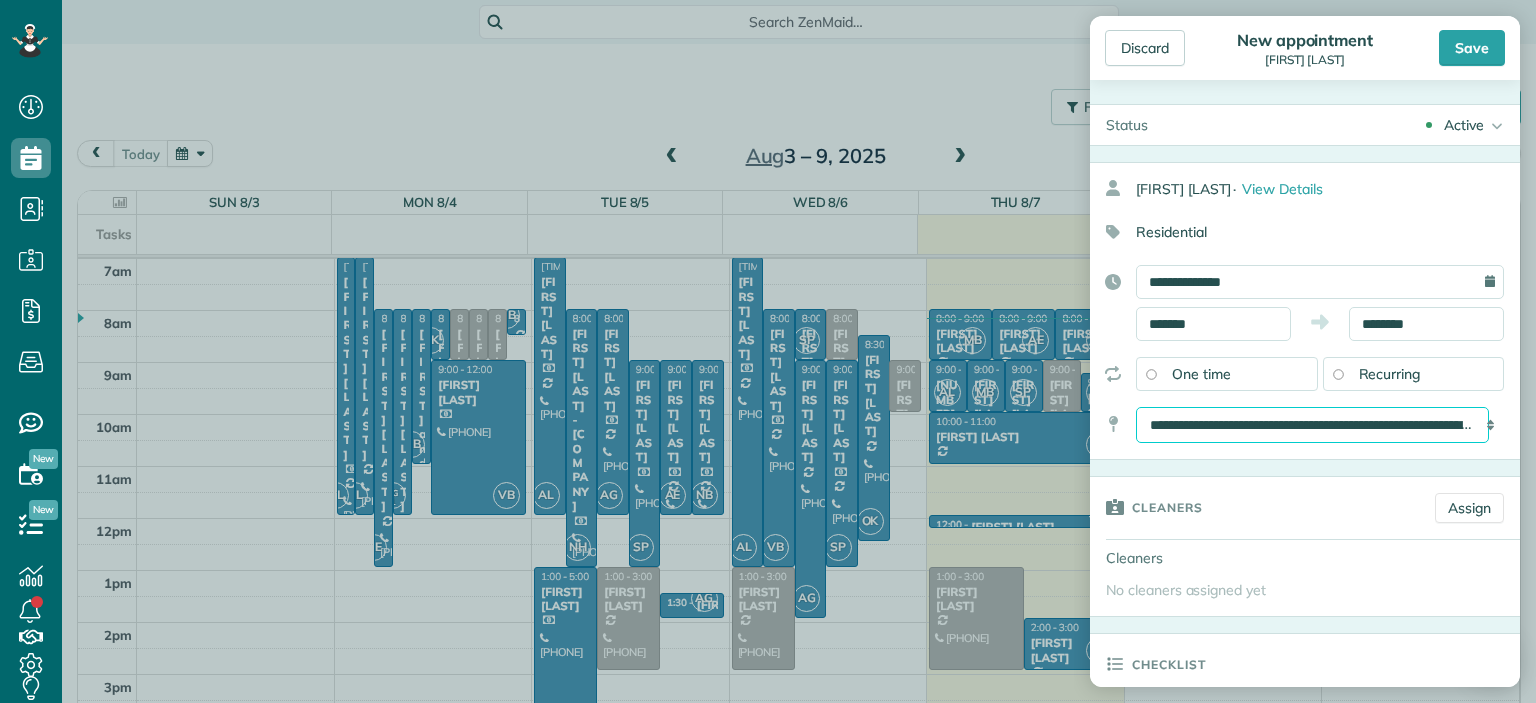 click on "**********" at bounding box center (1312, 425) 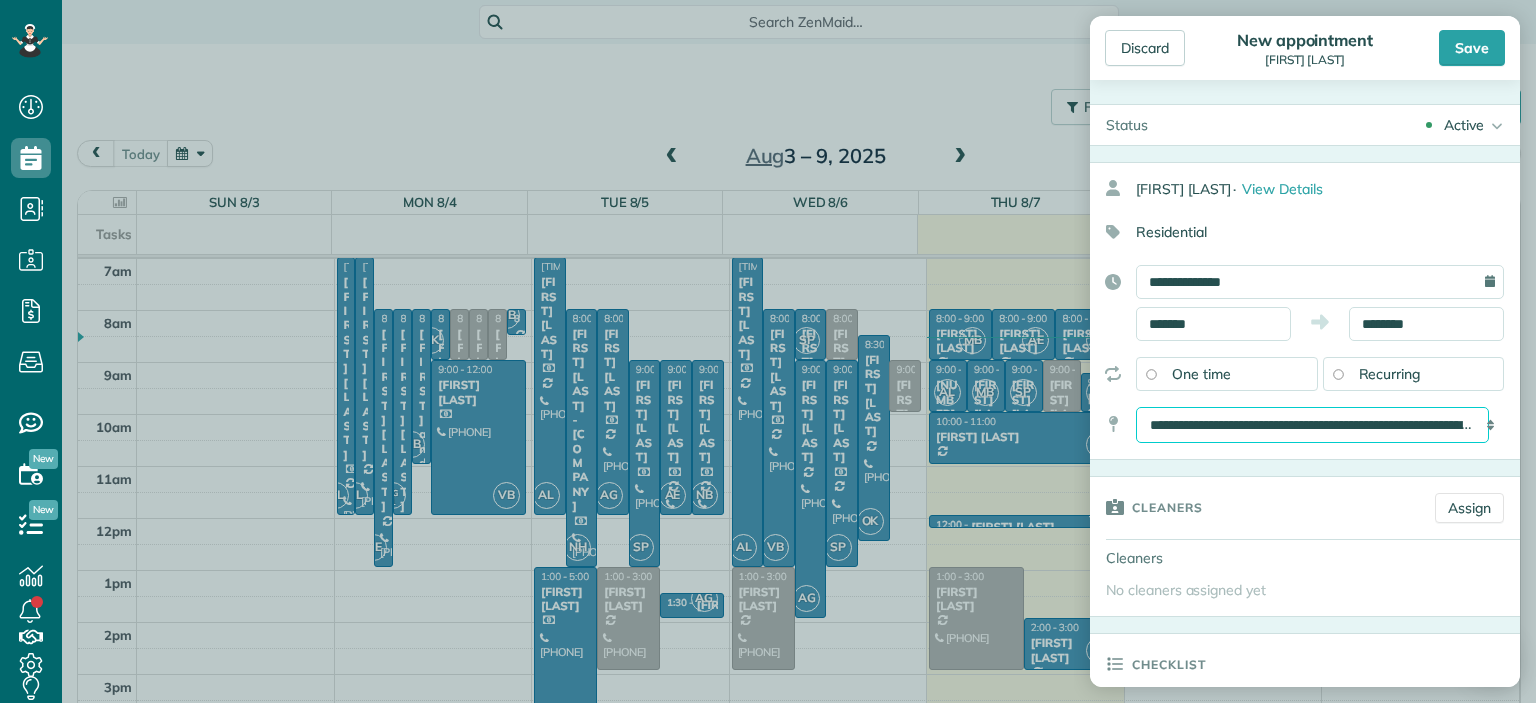 click on "**********" at bounding box center [1312, 425] 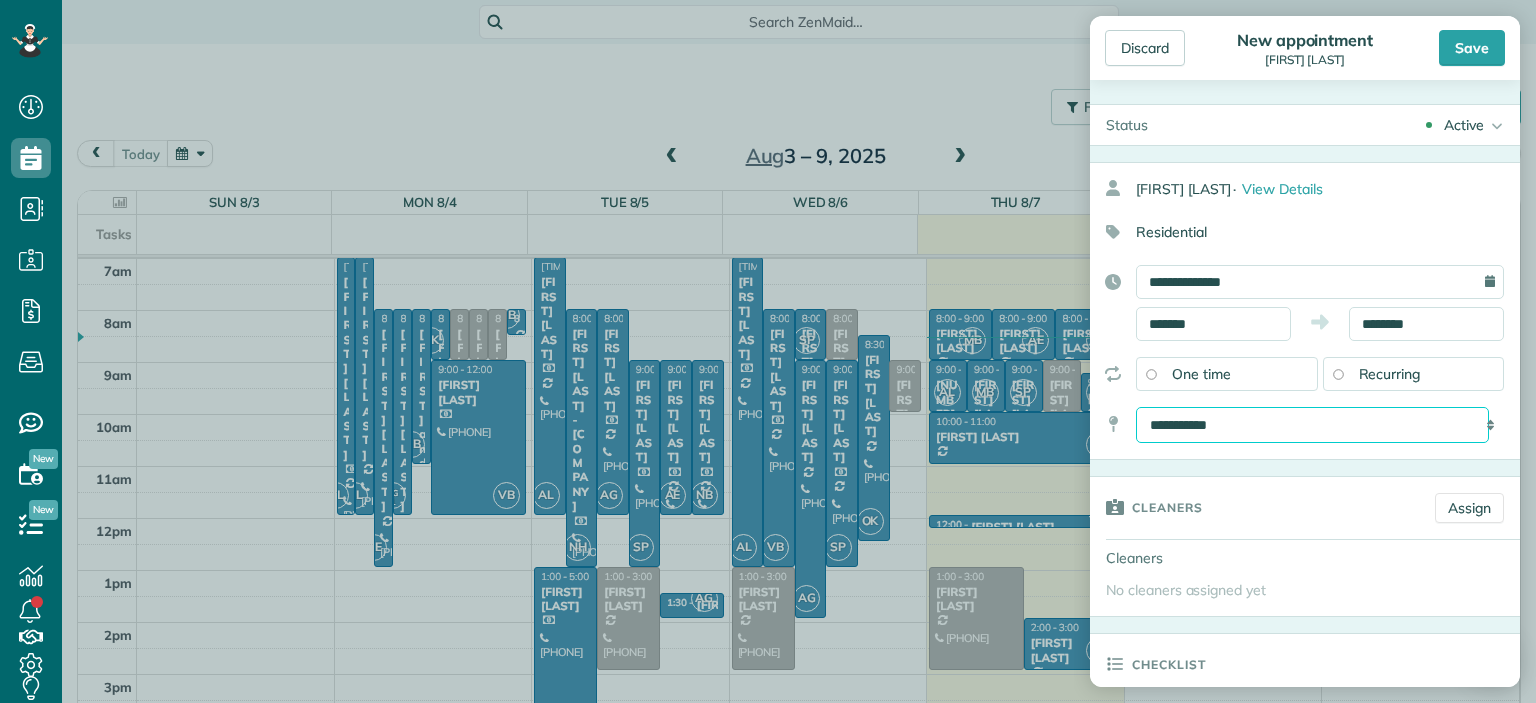 click on "**********" at bounding box center (1312, 425) 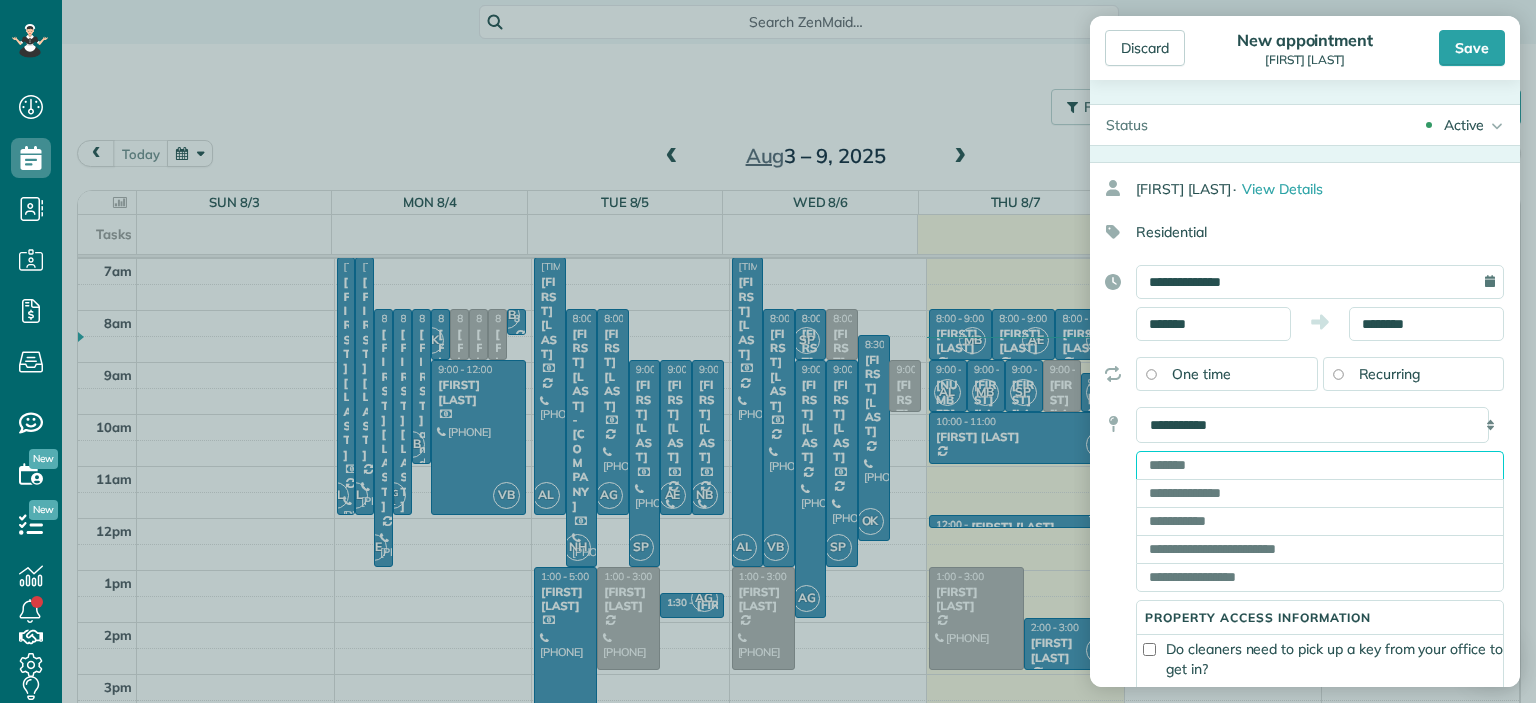 paste on "**********" 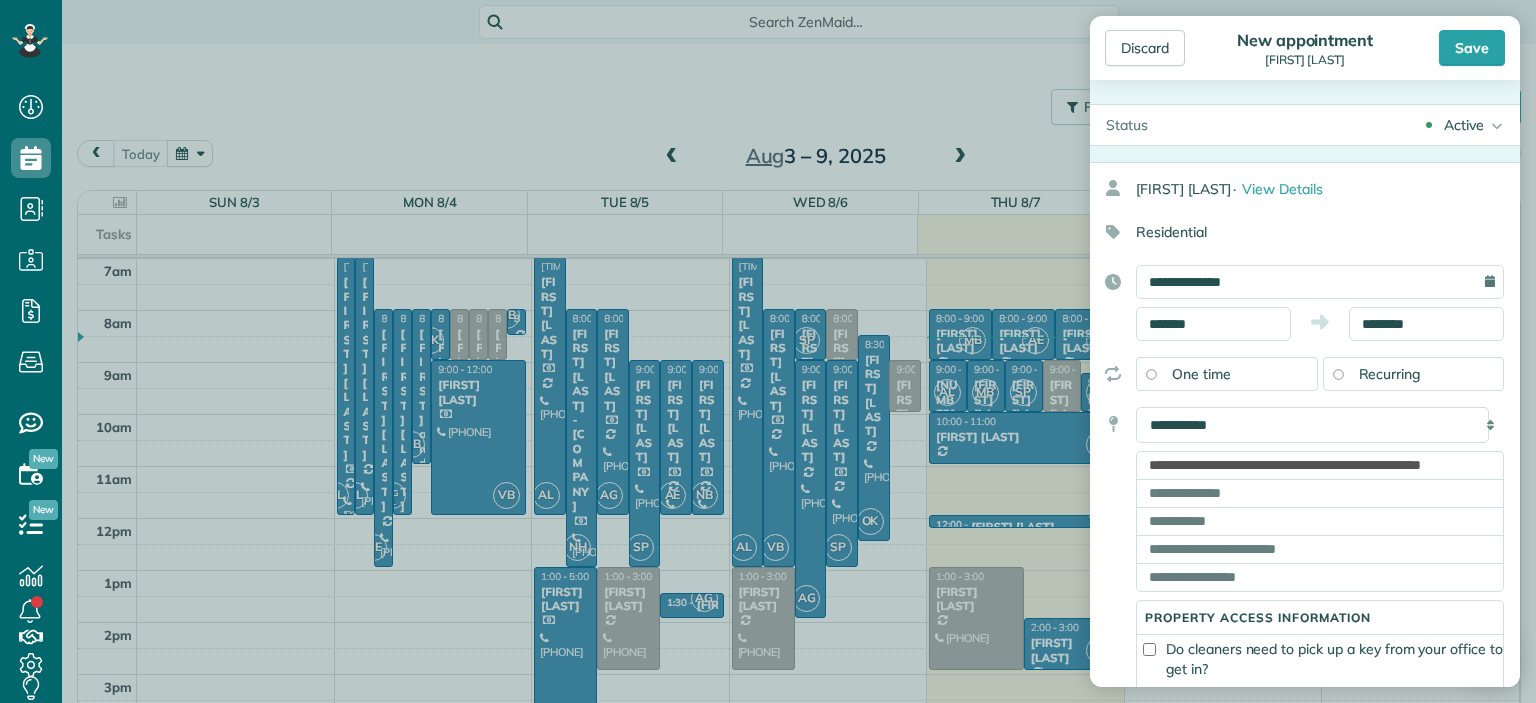 type on "**********" 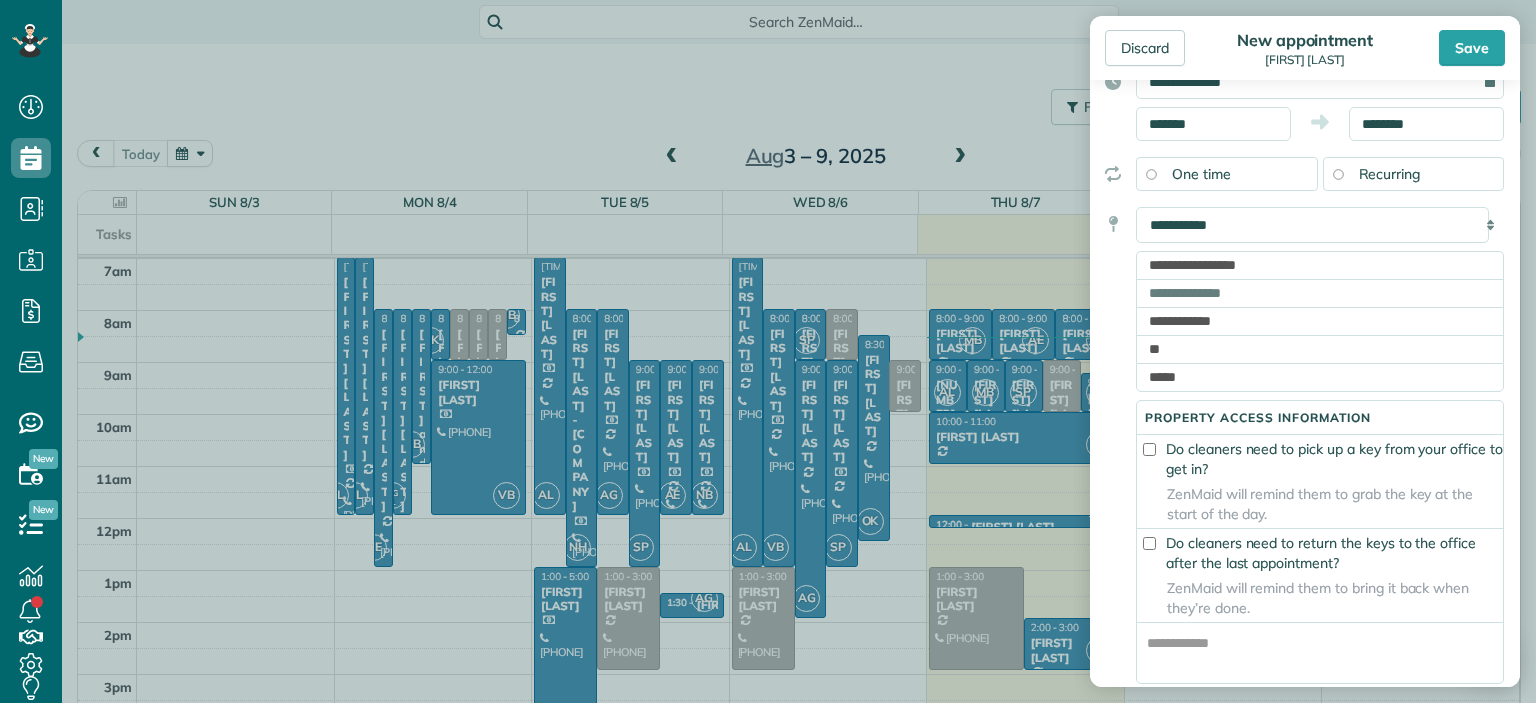 scroll, scrollTop: 100, scrollLeft: 0, axis: vertical 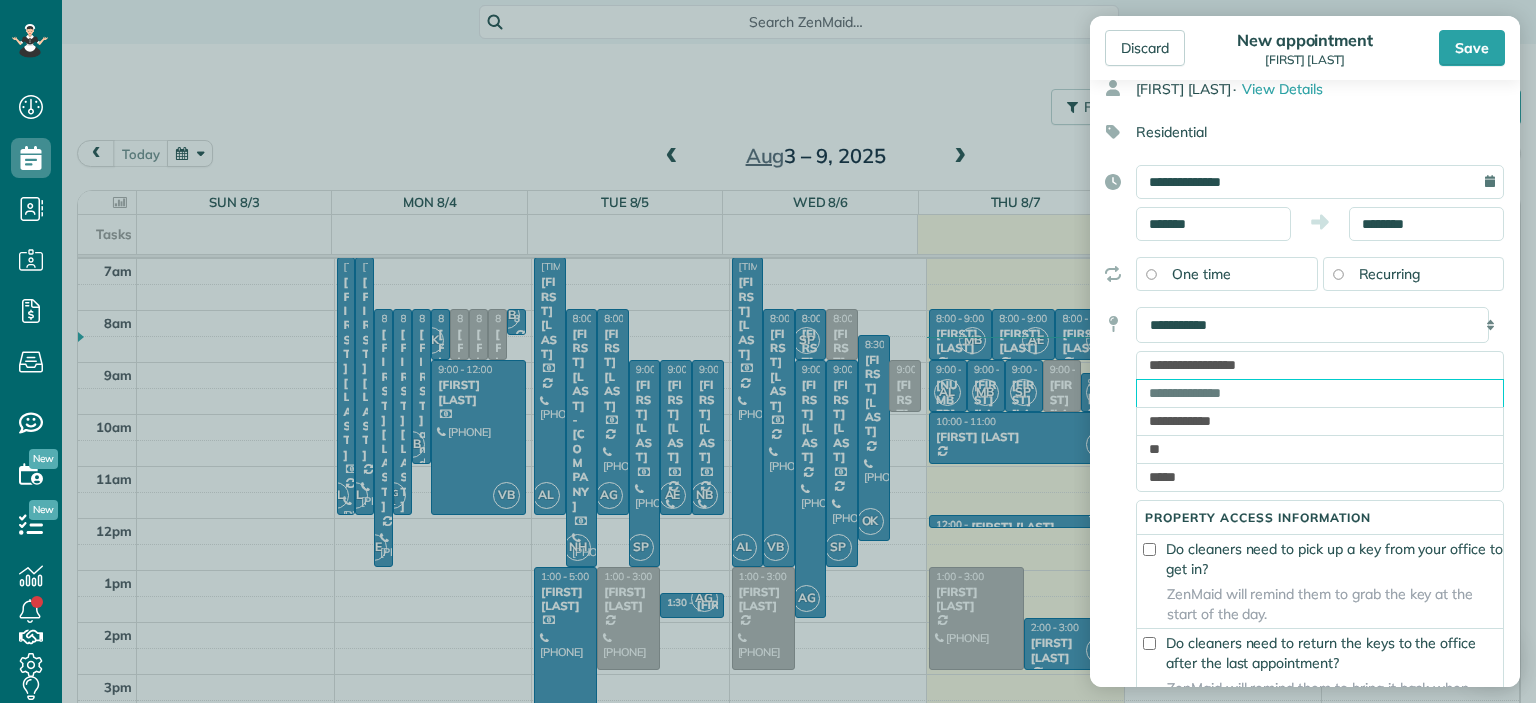 click at bounding box center (1320, 393) 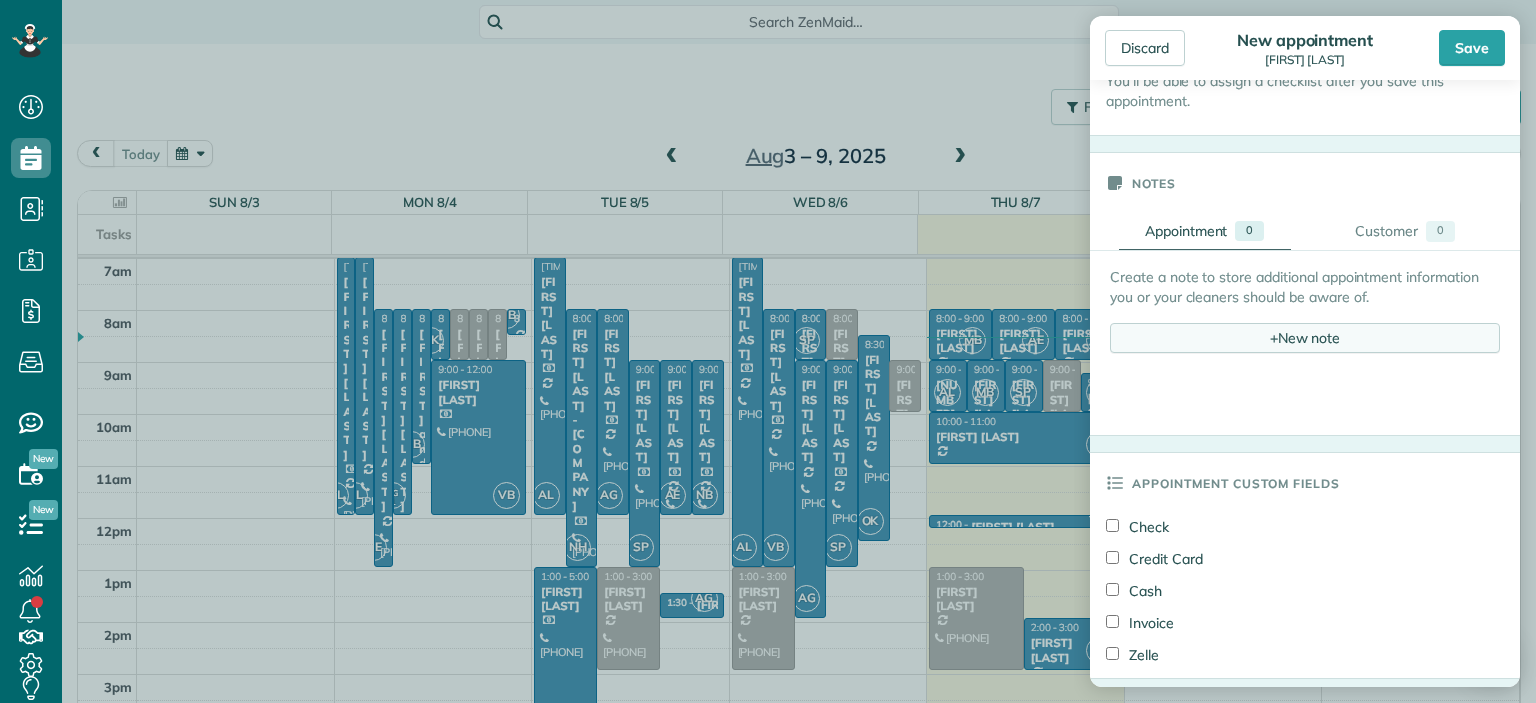 scroll, scrollTop: 1100, scrollLeft: 0, axis: vertical 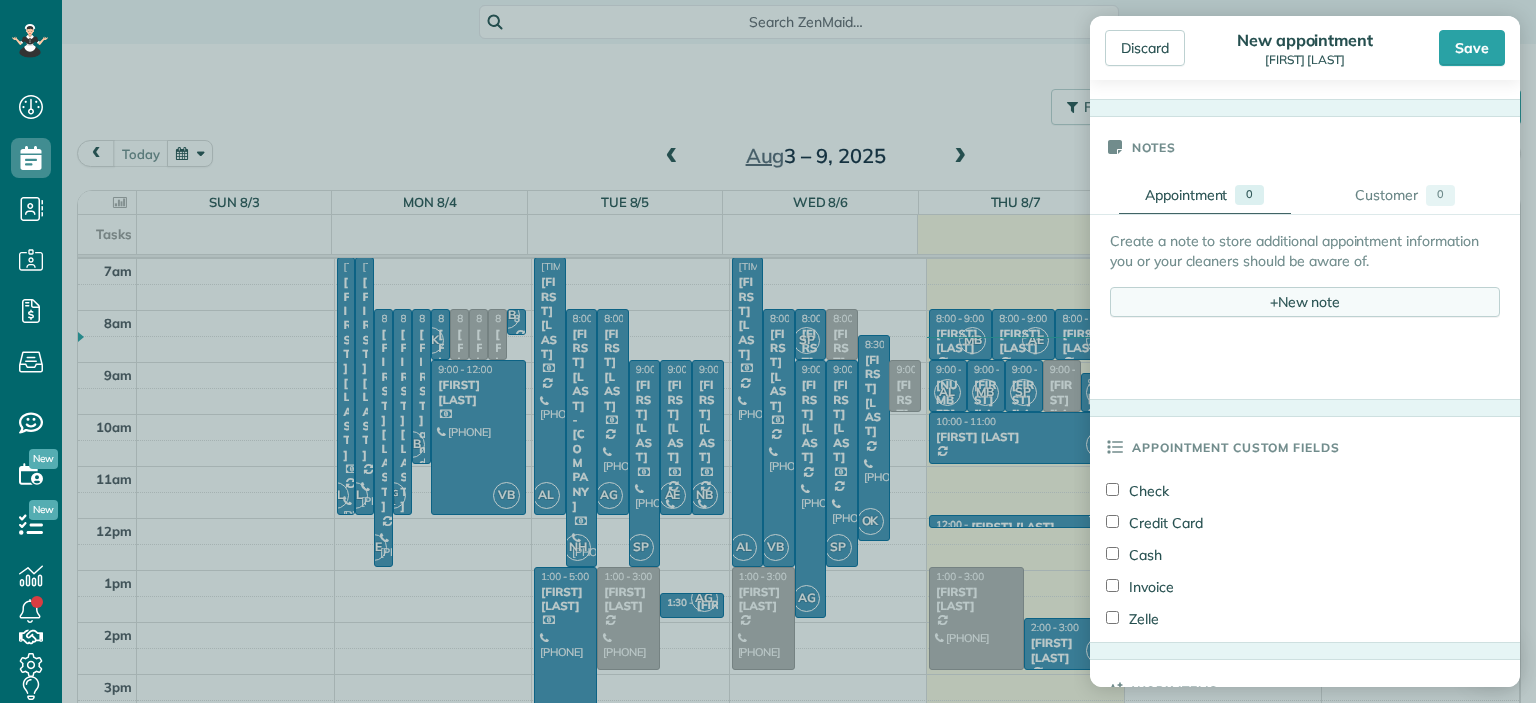 type on "*******" 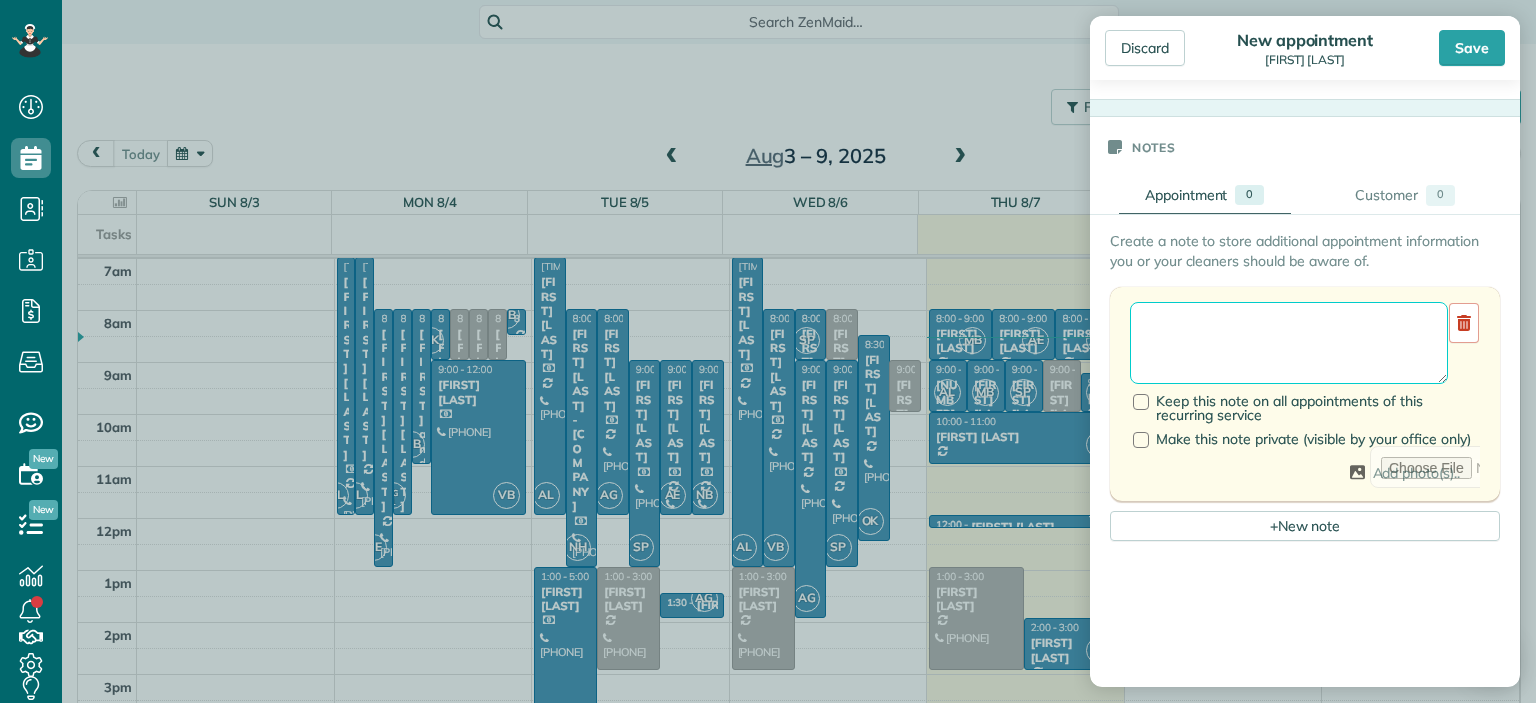 click at bounding box center [1289, 343] 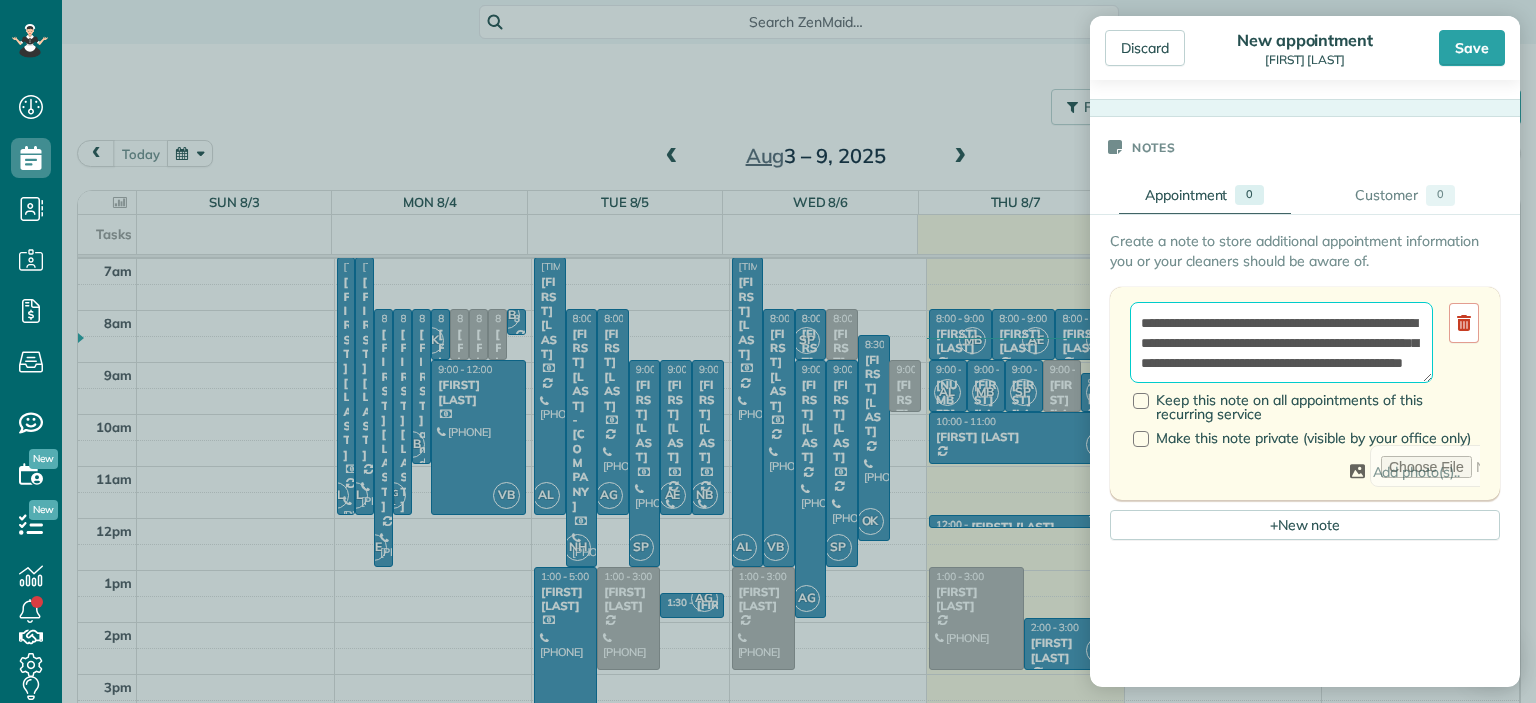 scroll, scrollTop: 28, scrollLeft: 0, axis: vertical 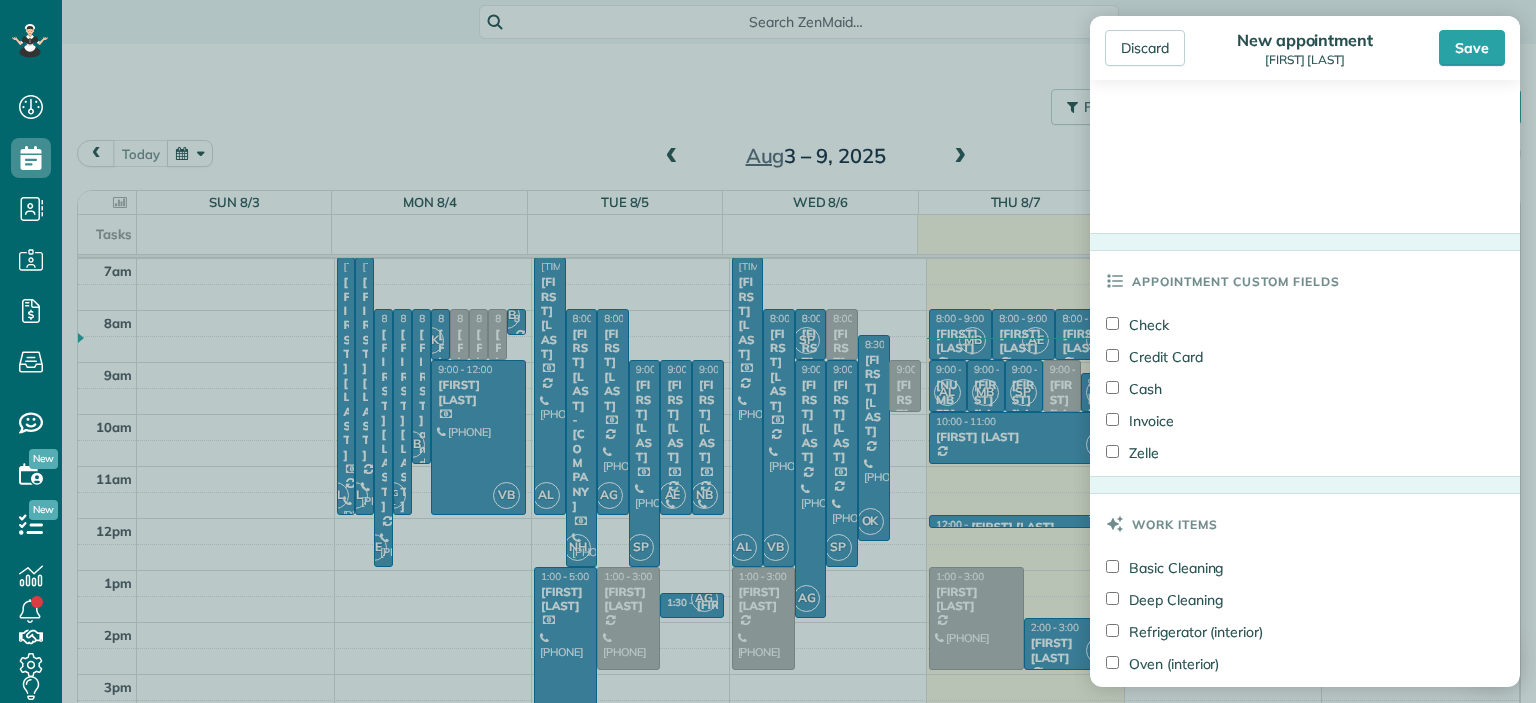 type on "**********" 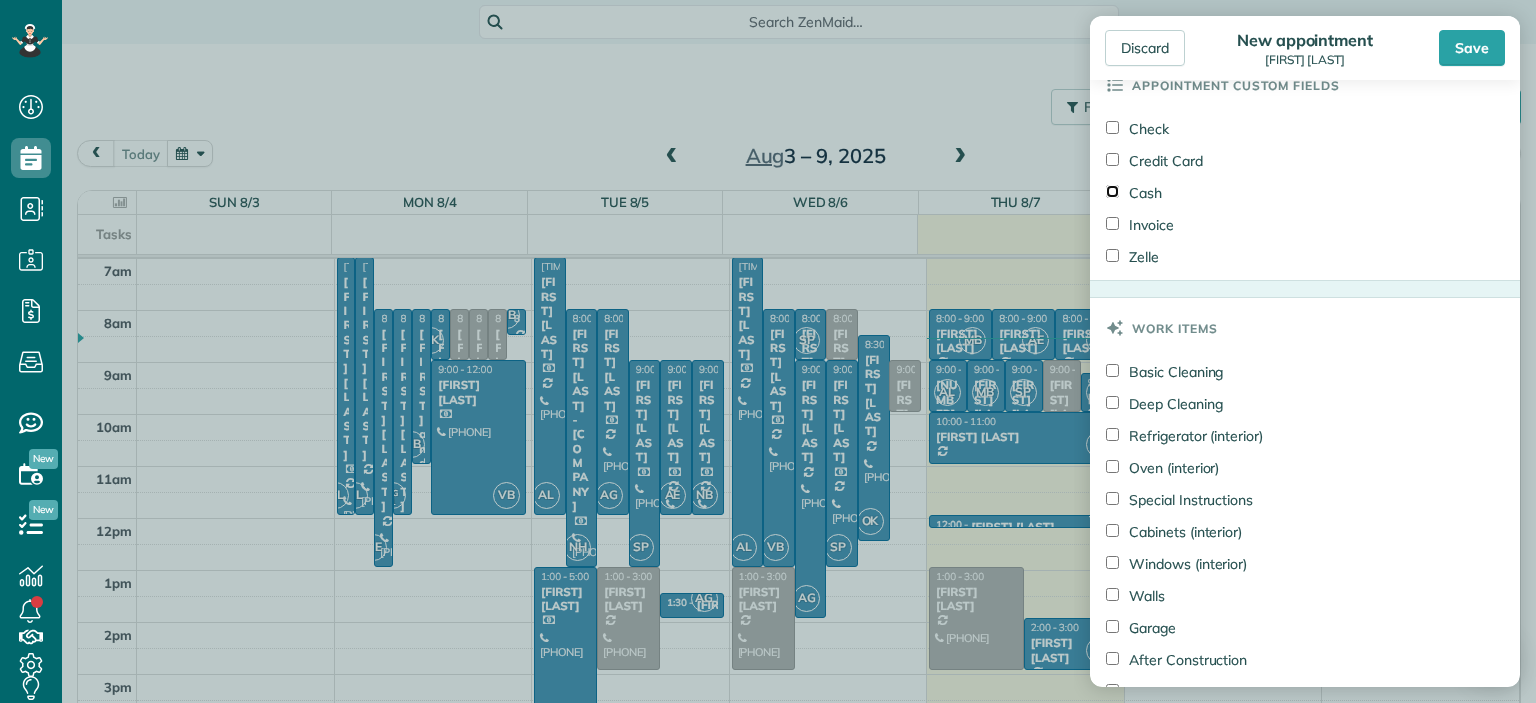 scroll, scrollTop: 2000, scrollLeft: 0, axis: vertical 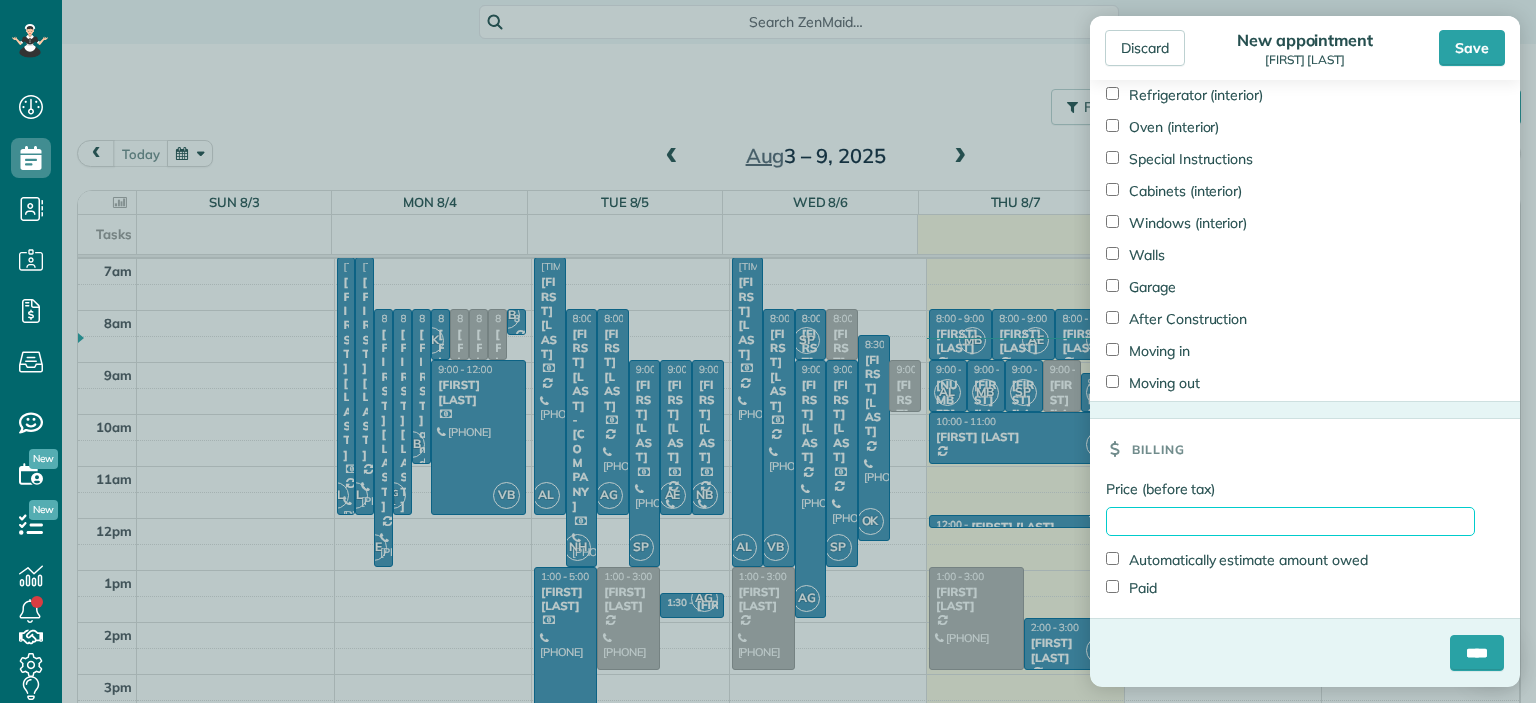click on "Price (before tax)" at bounding box center [1290, 521] 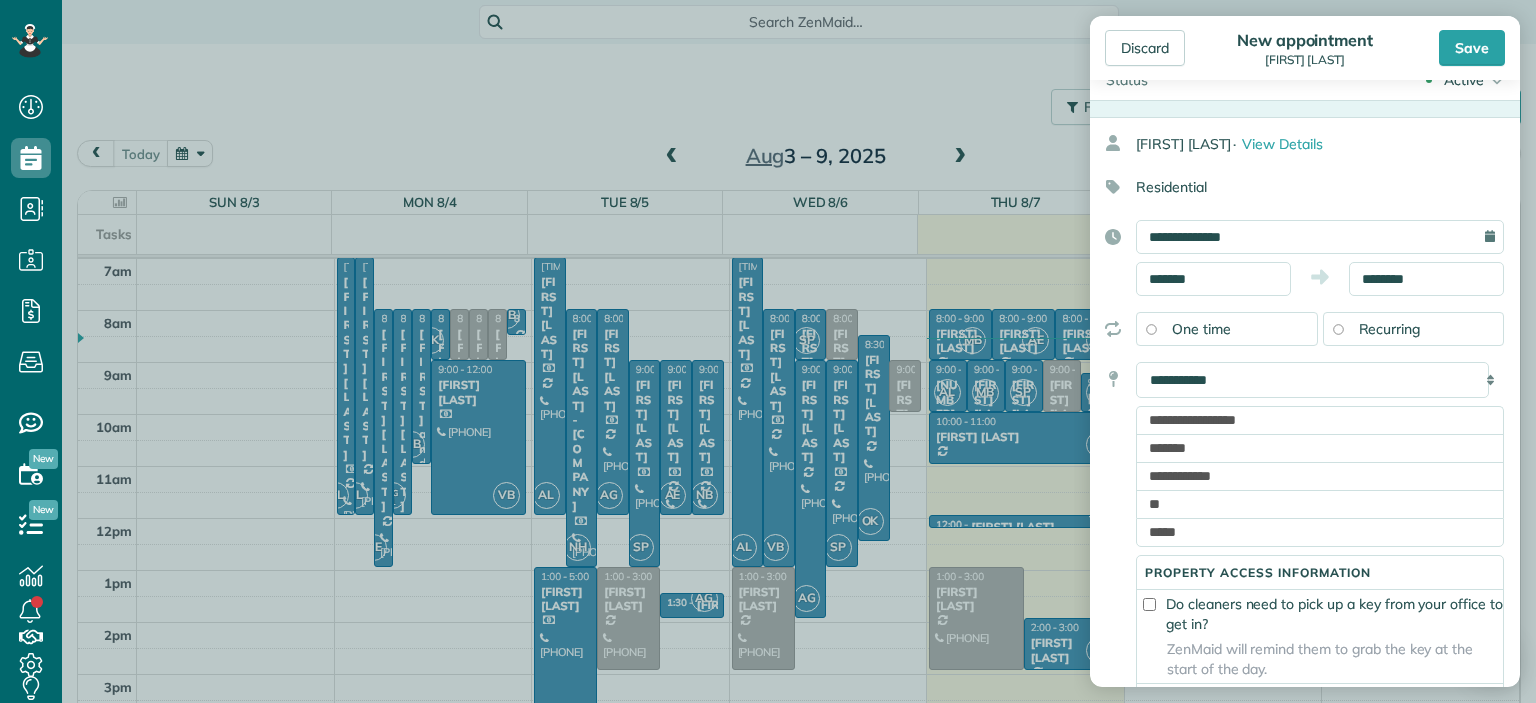 scroll, scrollTop: 0, scrollLeft: 0, axis: both 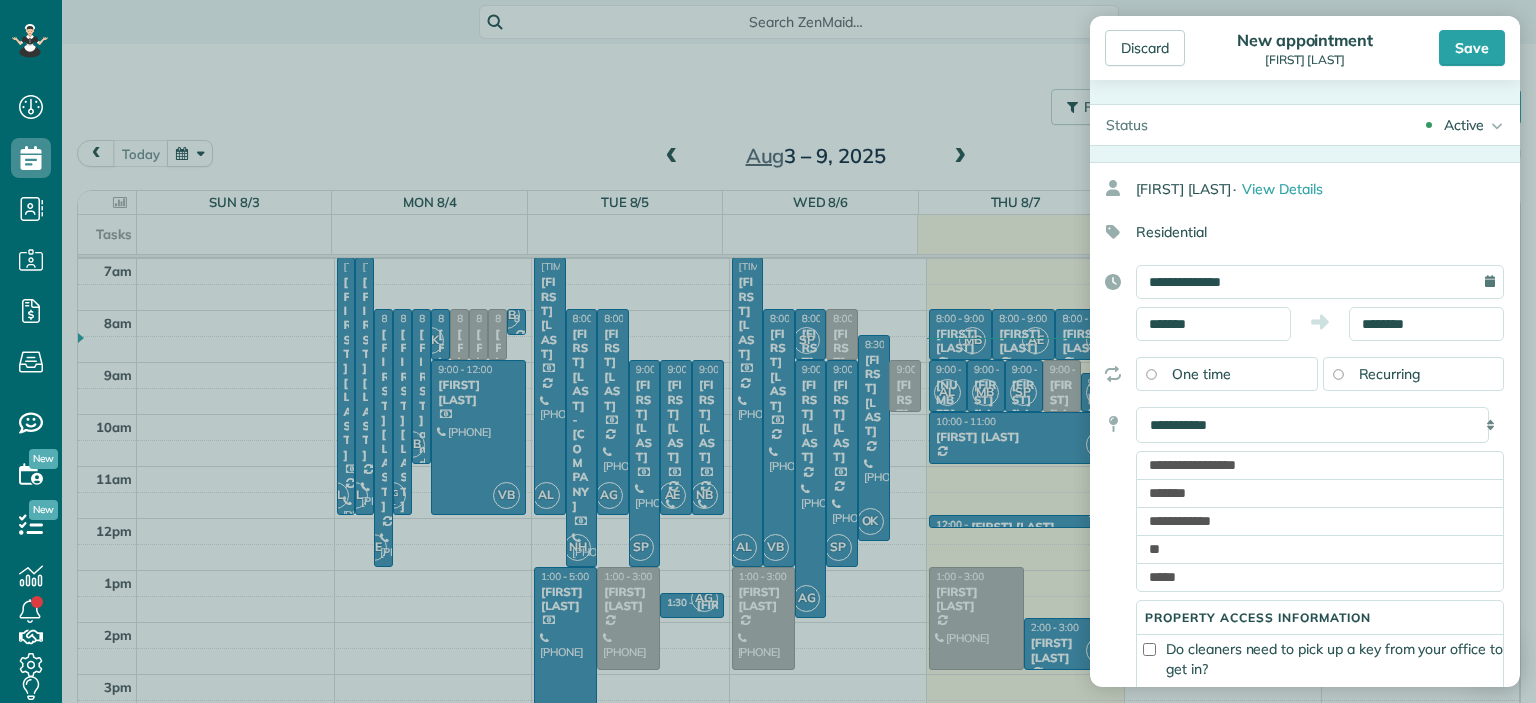 type on "******" 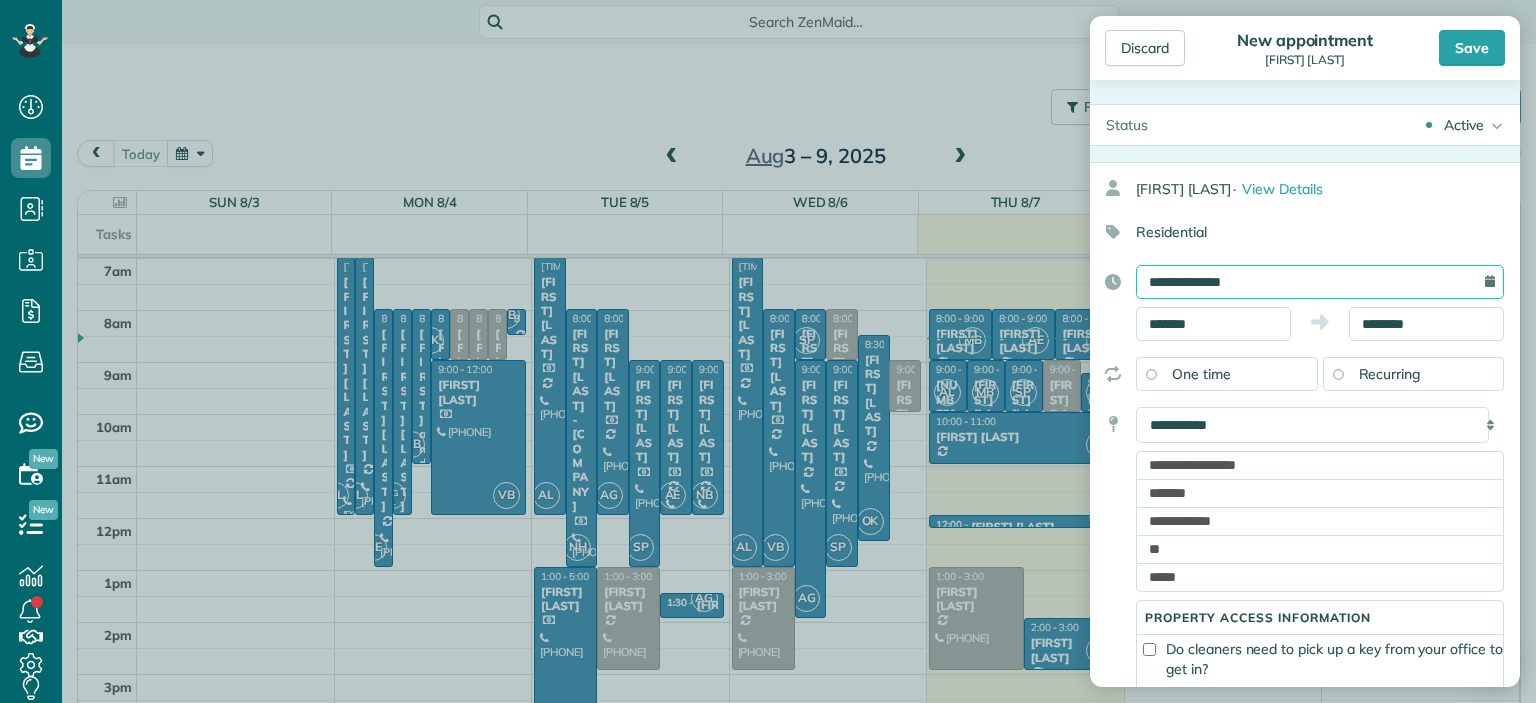 click on "**********" at bounding box center [1320, 282] 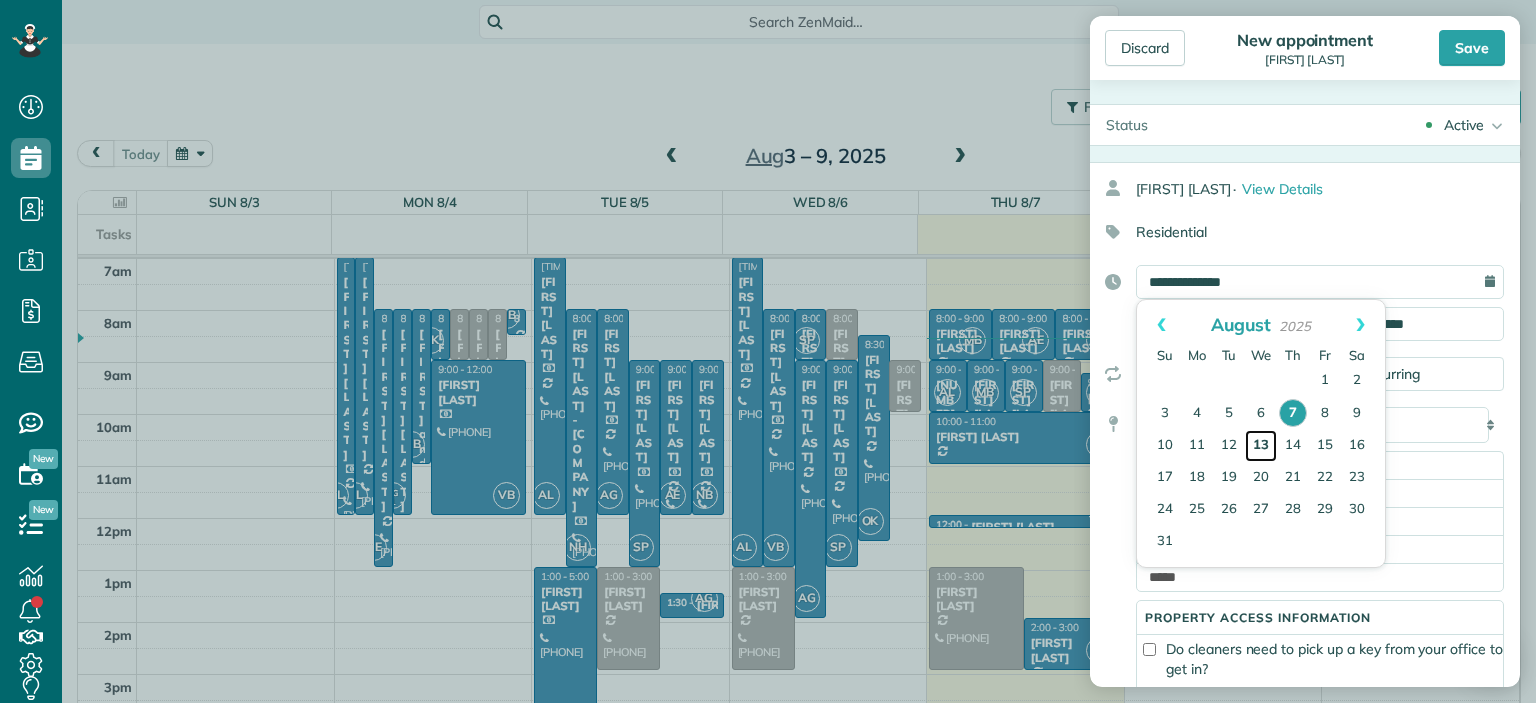 click on "13" at bounding box center (1261, 446) 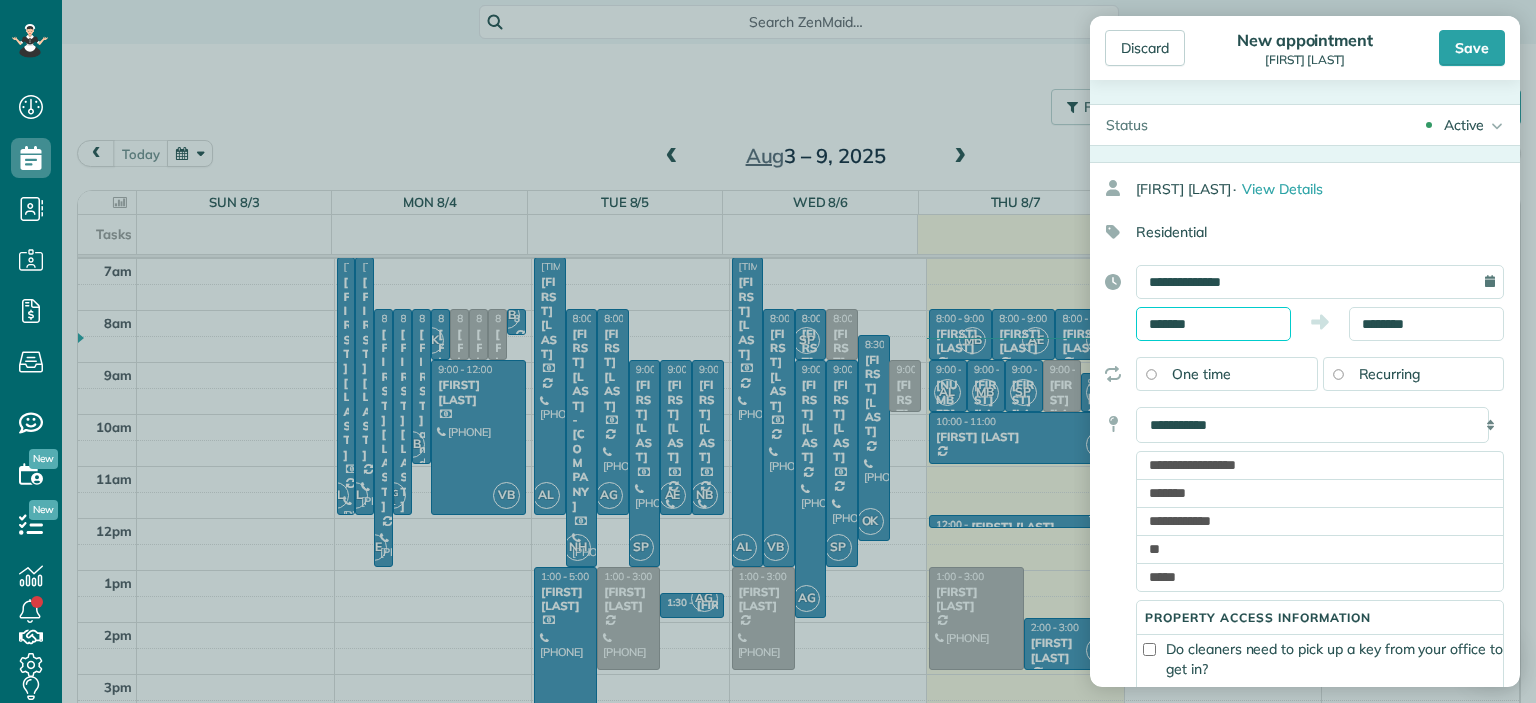 click on "*******" at bounding box center (1213, 324) 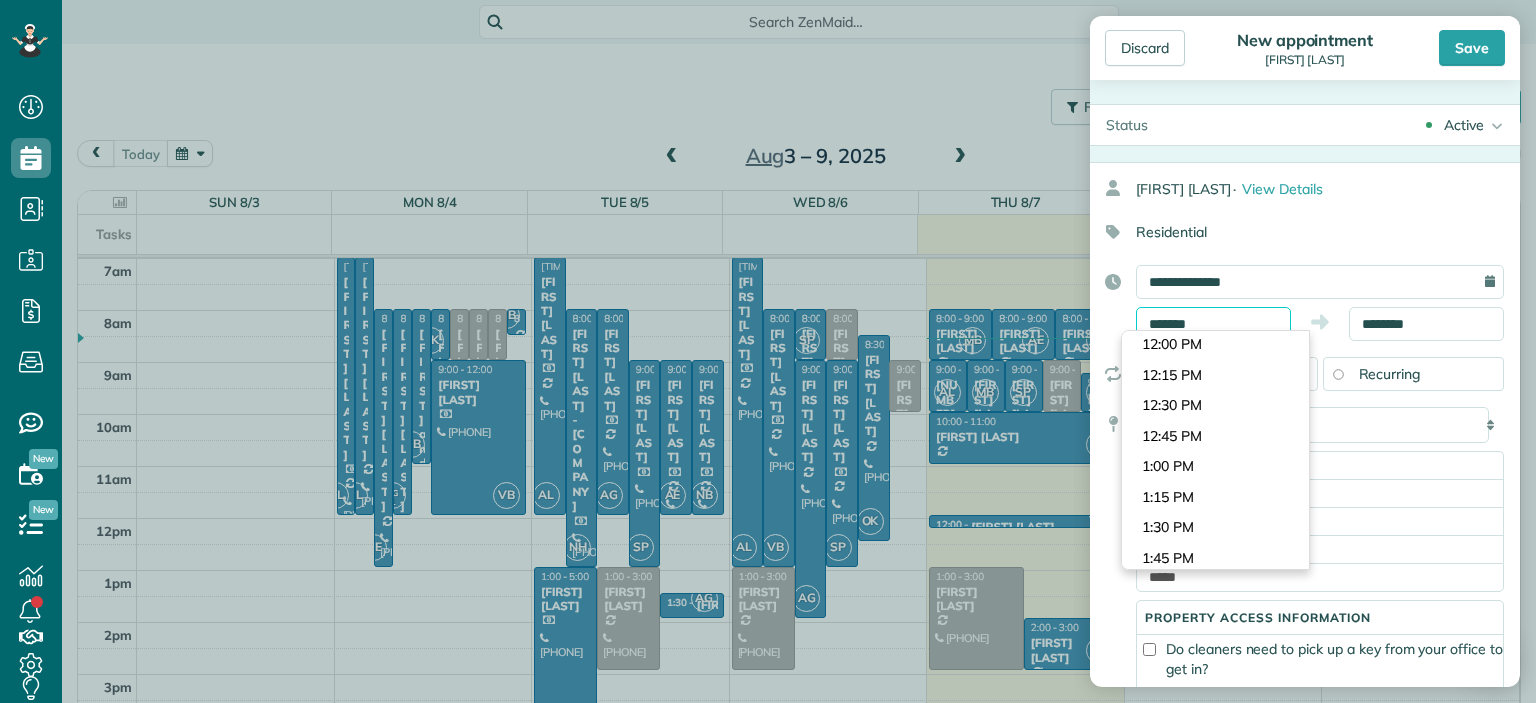 scroll, scrollTop: 1537, scrollLeft: 0, axis: vertical 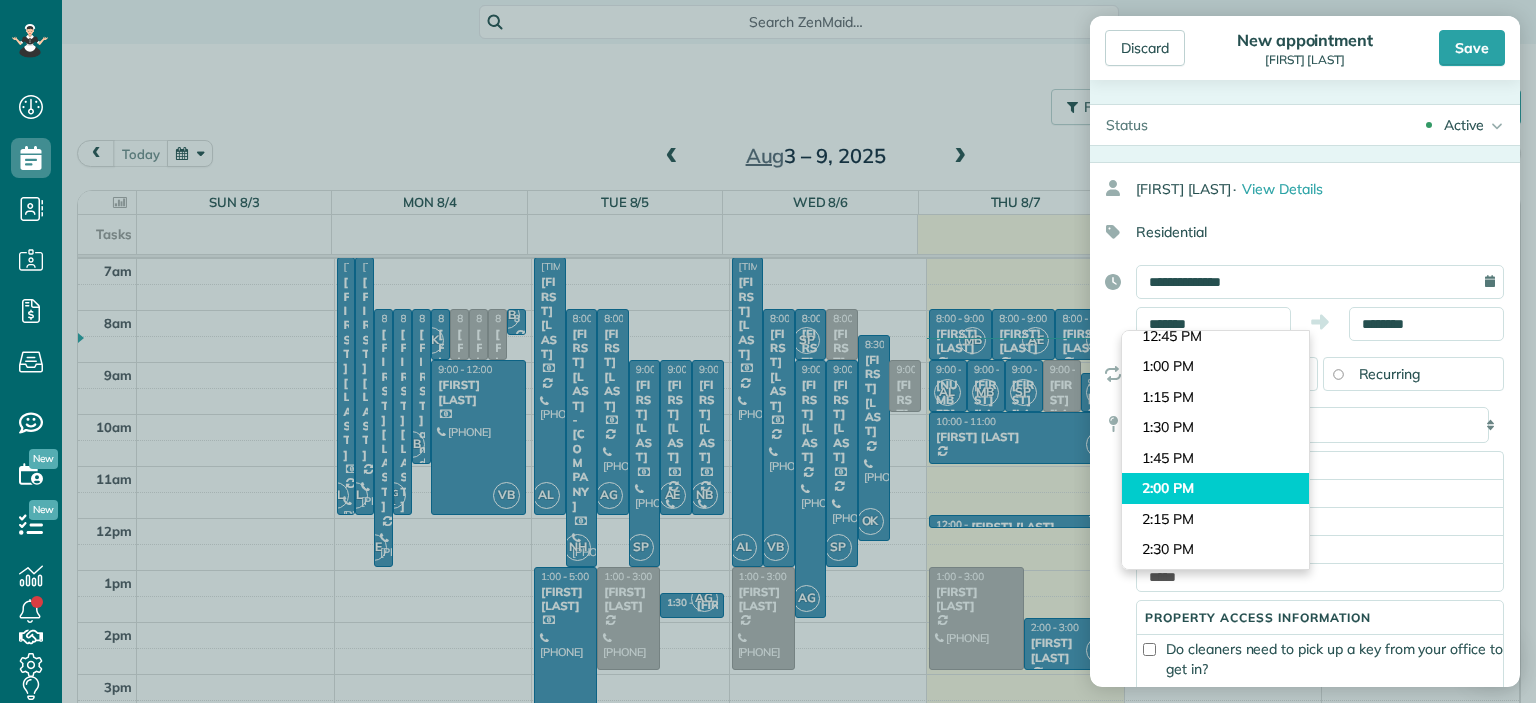 type on "*******" 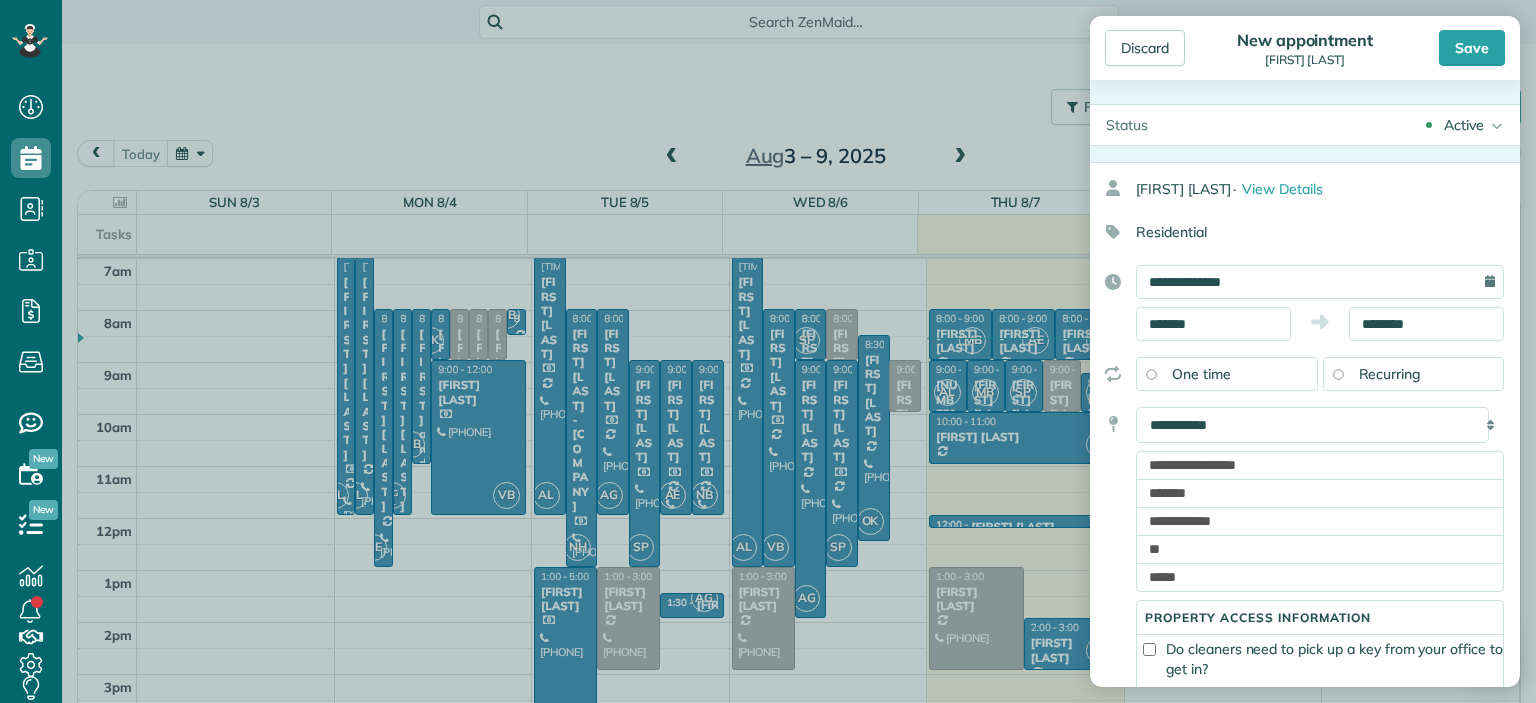 click on "Dashboard
Scheduling
Calendar View
List View
Dispatch View - Weekly scheduling (Beta)" at bounding box center (768, 351) 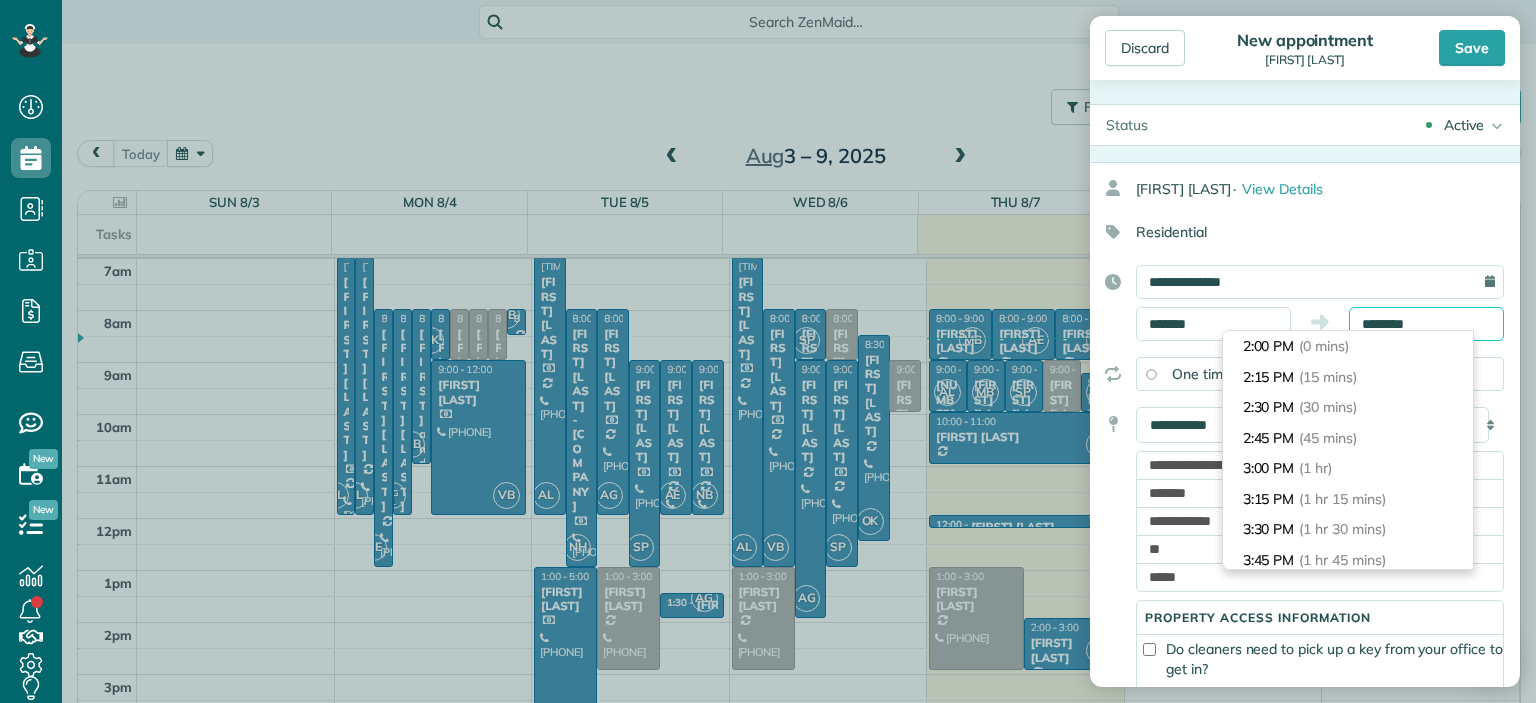 click on "********" at bounding box center (1426, 324) 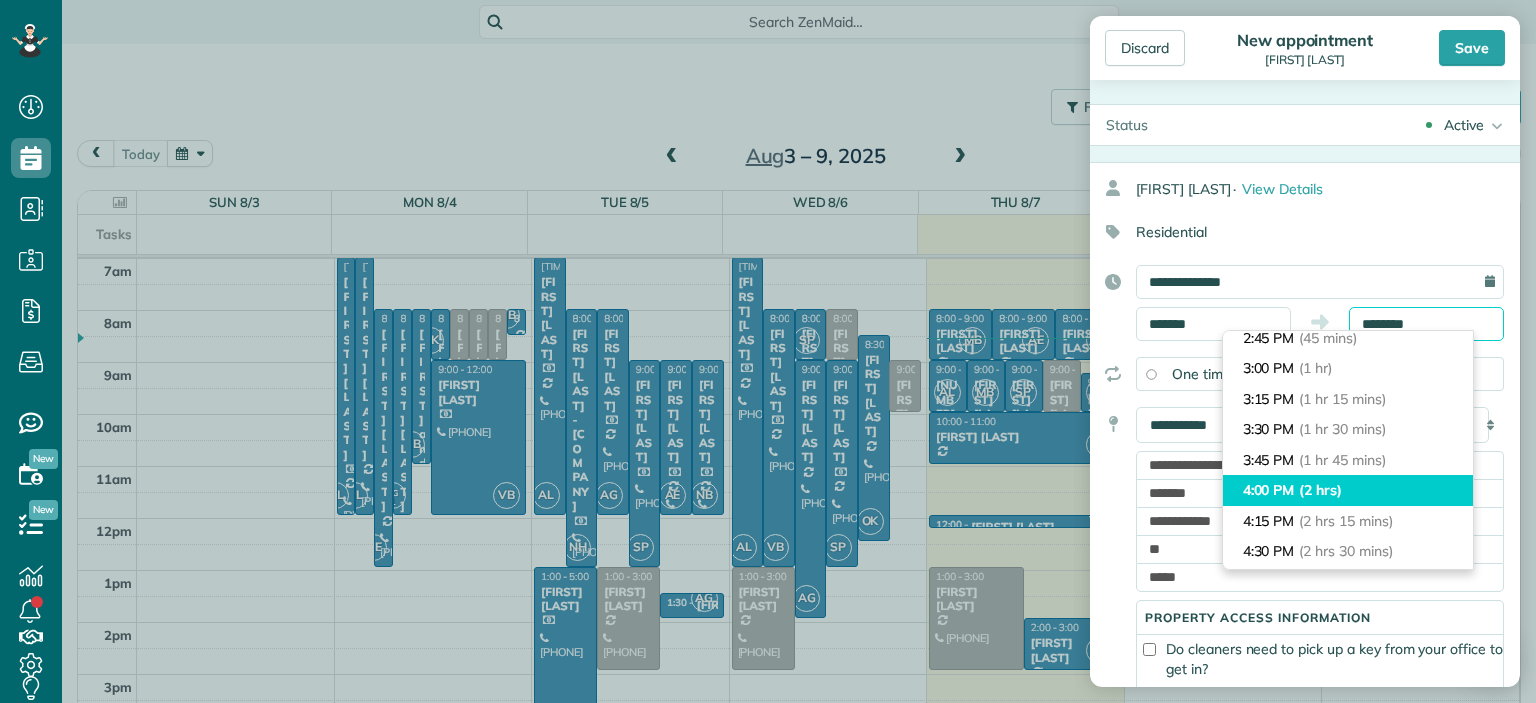 scroll, scrollTop: 0, scrollLeft: 0, axis: both 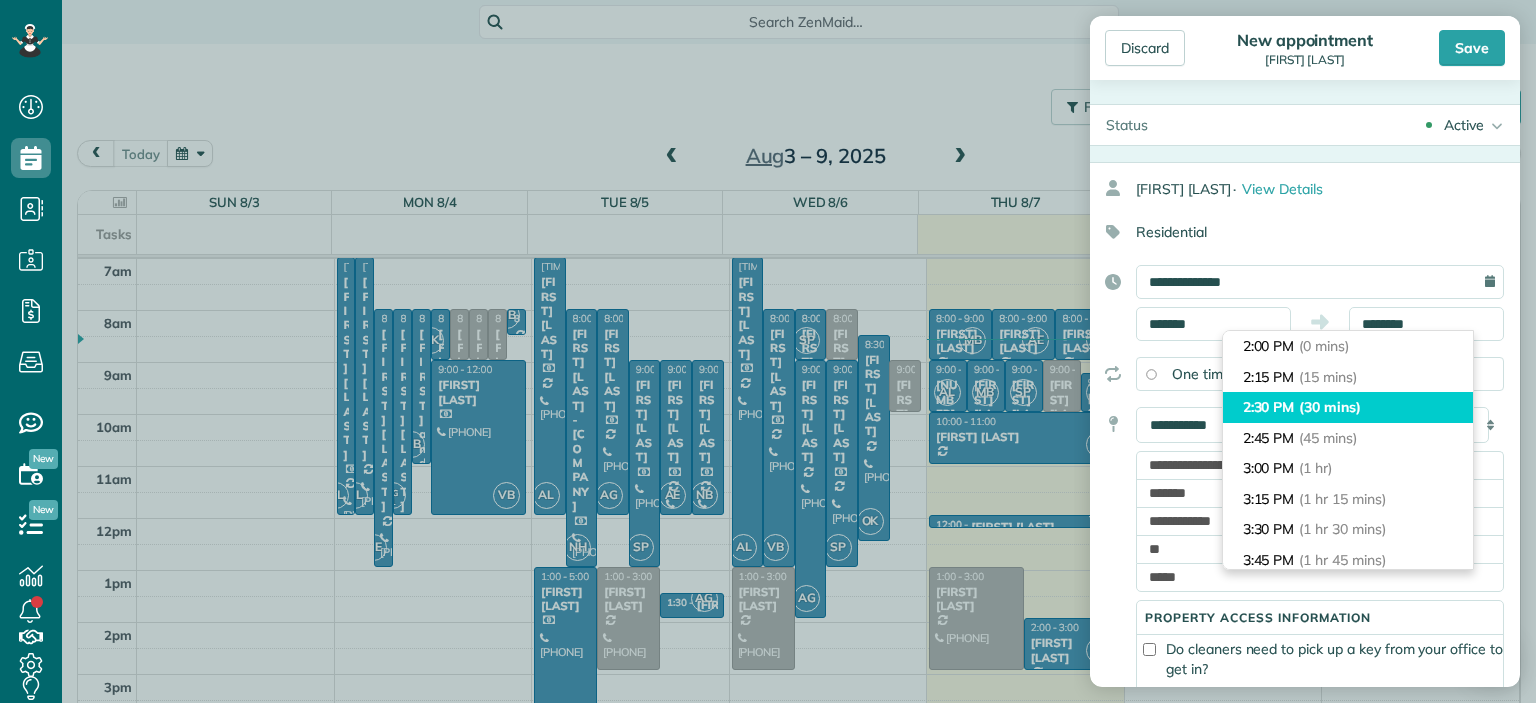 type on "*******" 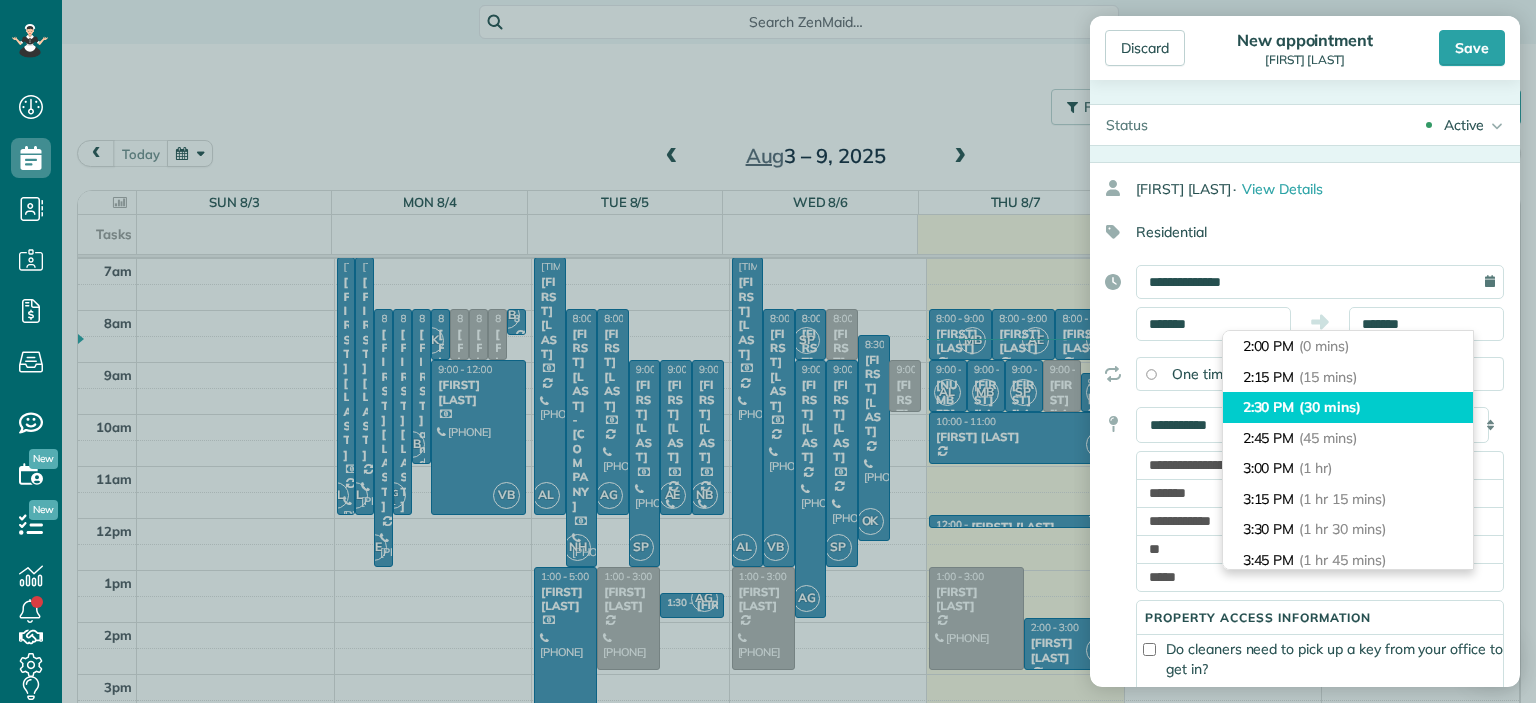 click on "[TIME] [DURATION]" at bounding box center (1348, 407) 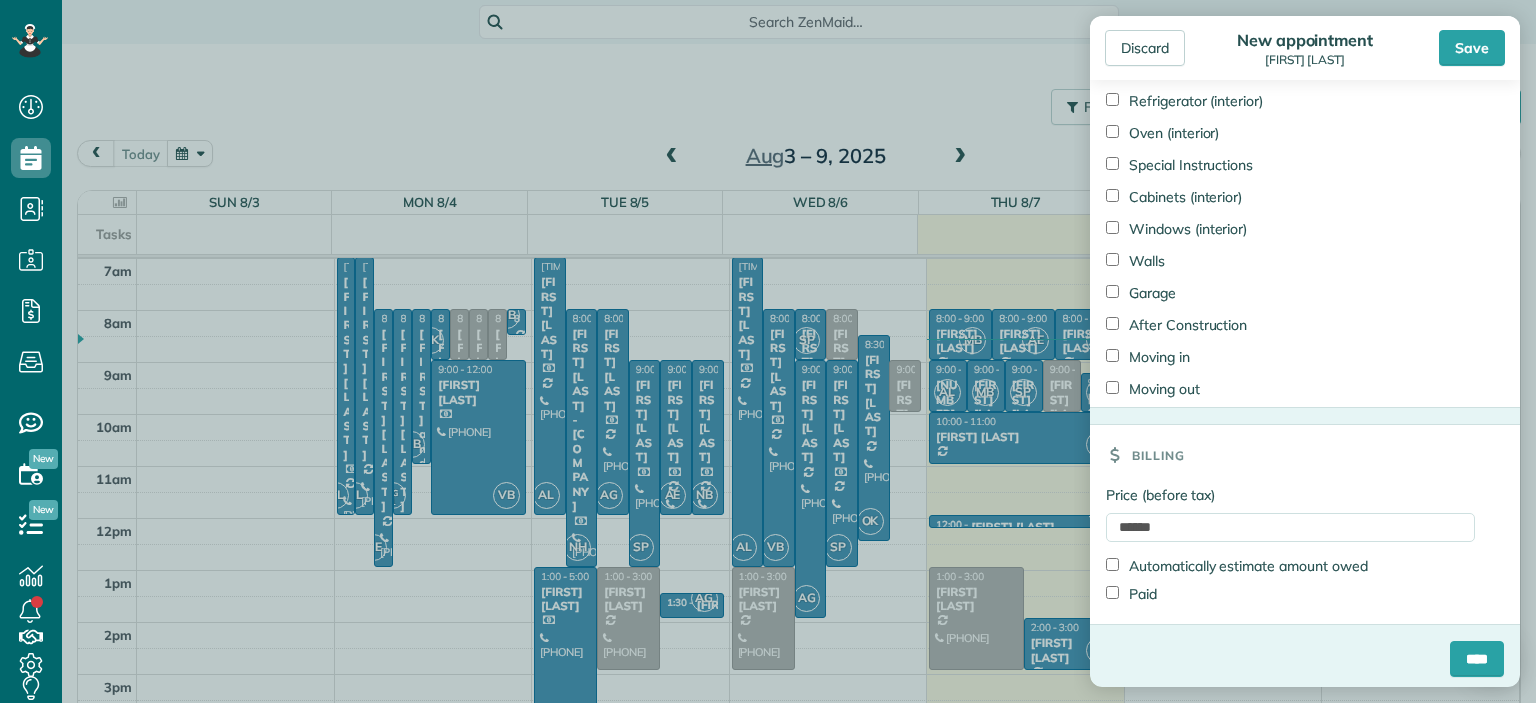 scroll, scrollTop: 2345, scrollLeft: 0, axis: vertical 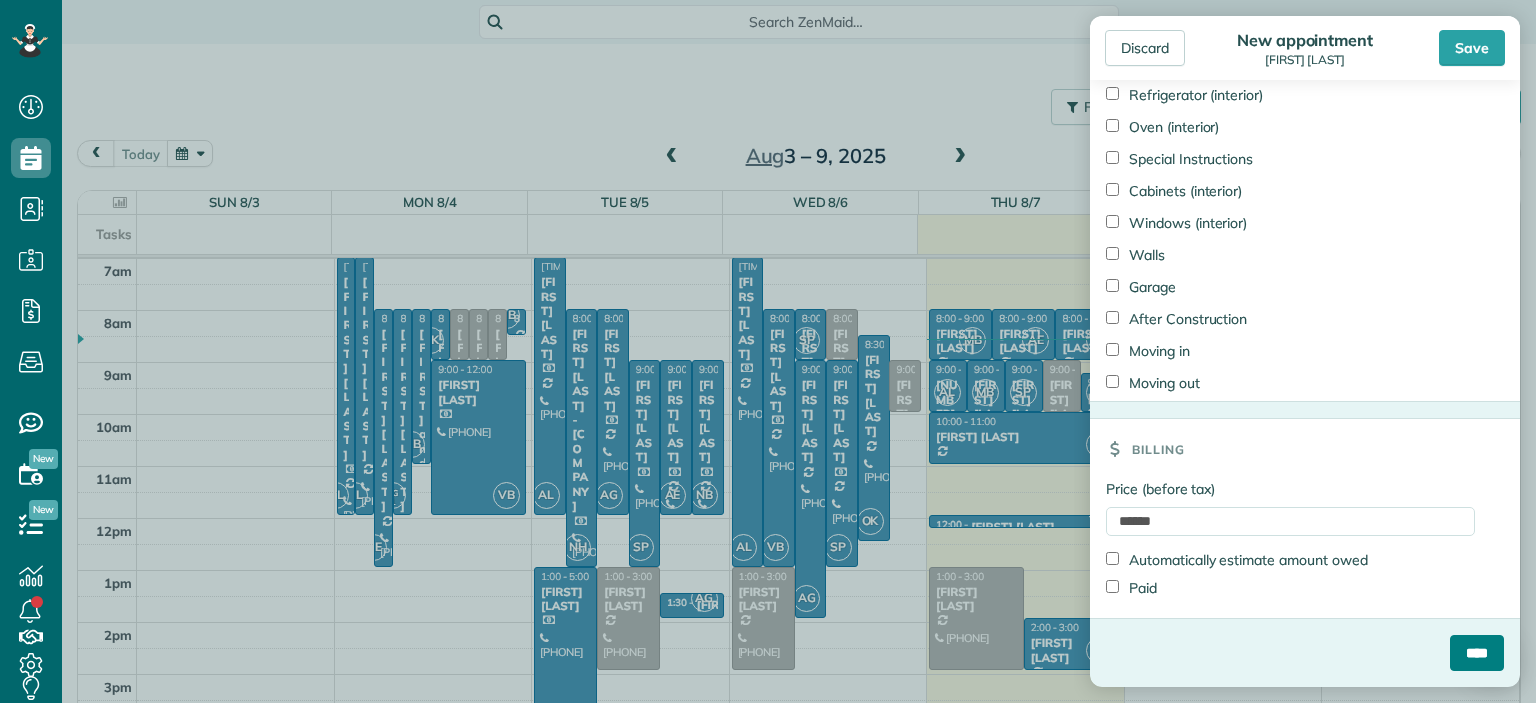click on "****" at bounding box center (1477, 653) 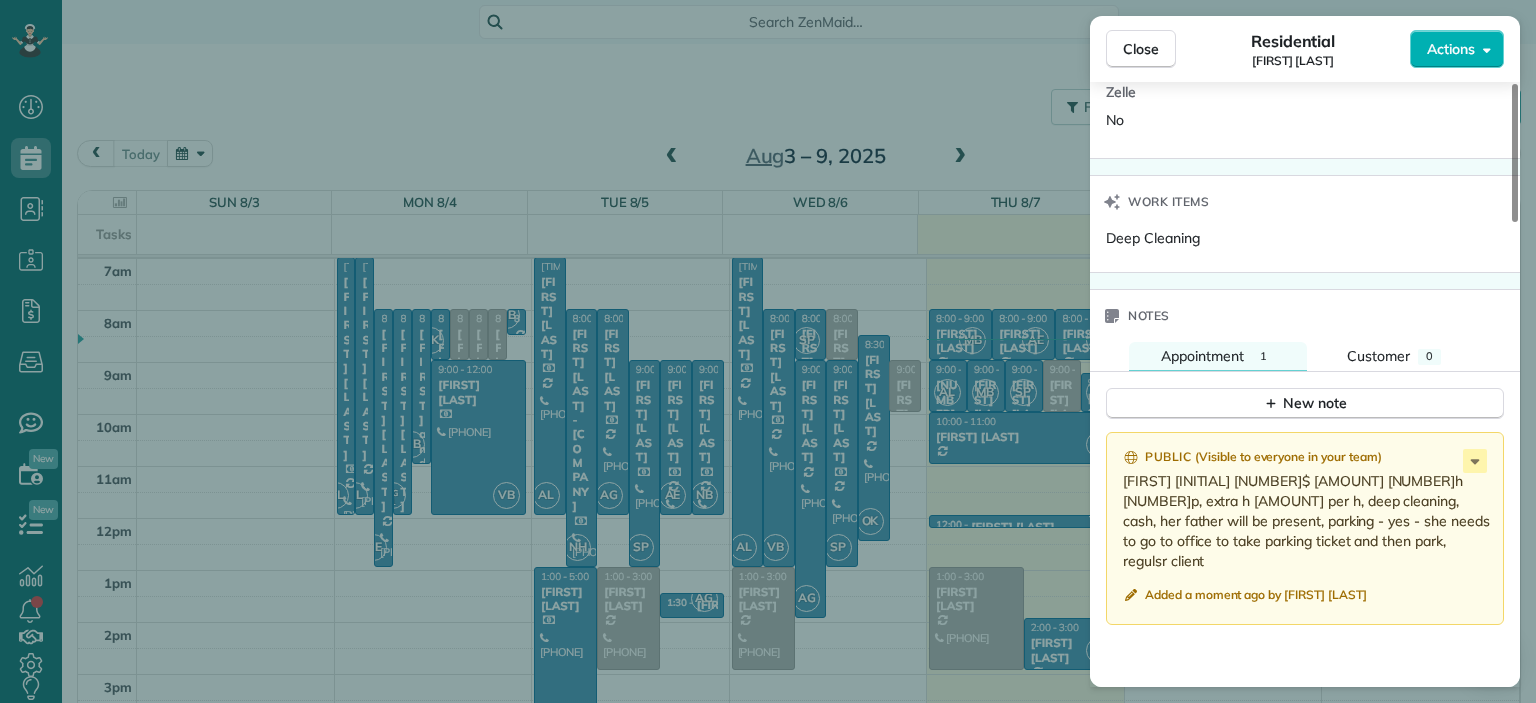 scroll, scrollTop: 1712, scrollLeft: 0, axis: vertical 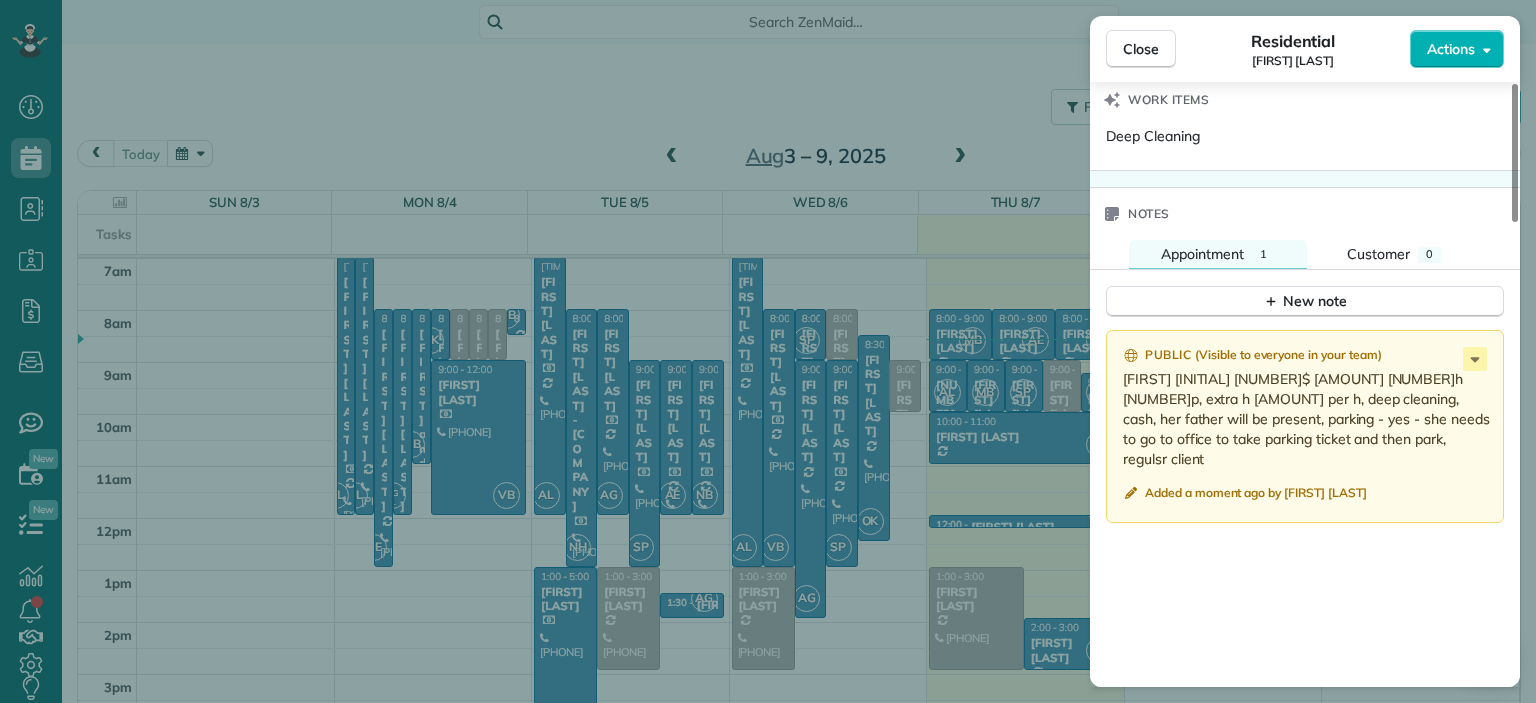 drag, startPoint x: 1161, startPoint y: 367, endPoint x: 1214, endPoint y: 367, distance: 53 